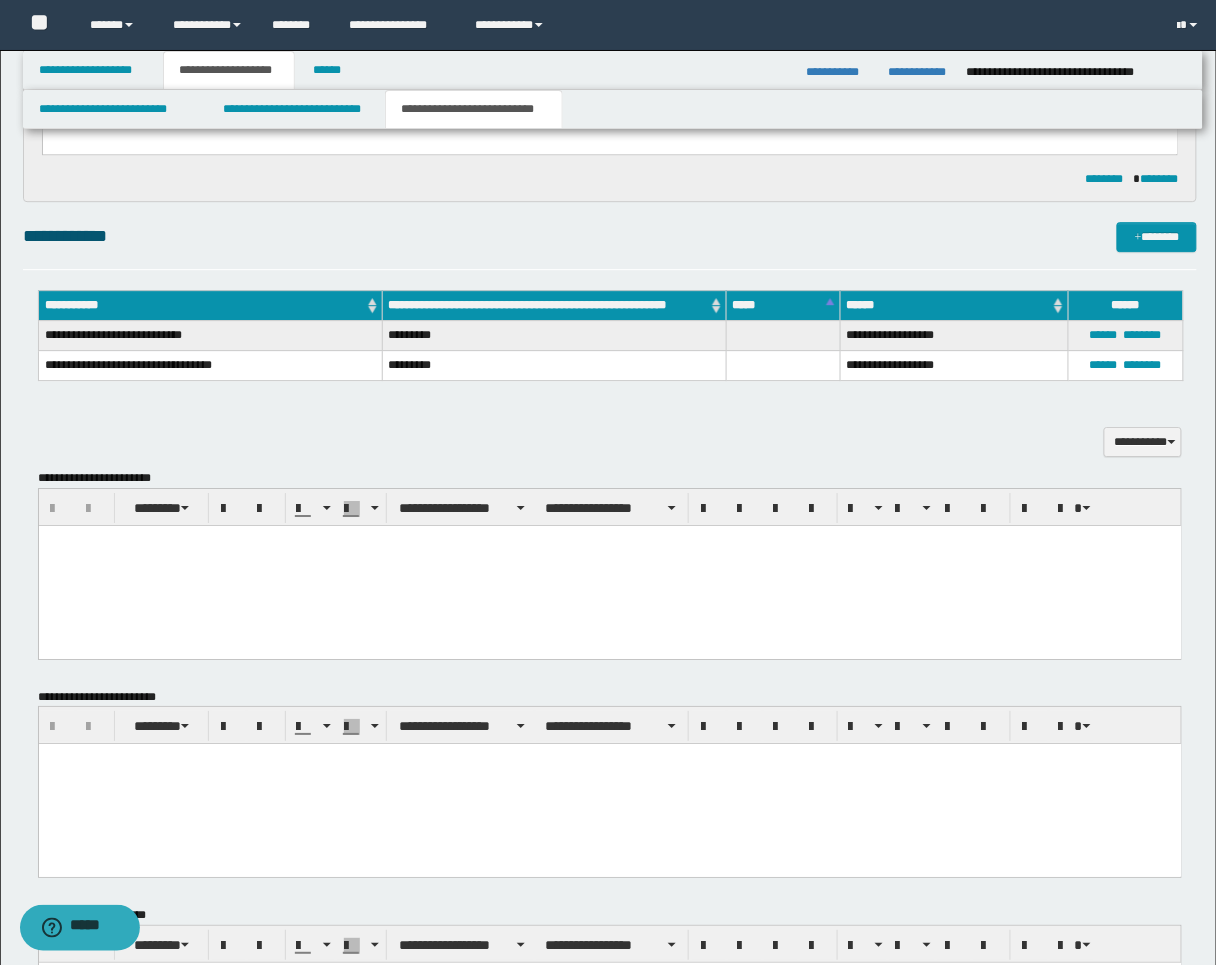scroll, scrollTop: 1383, scrollLeft: 0, axis: vertical 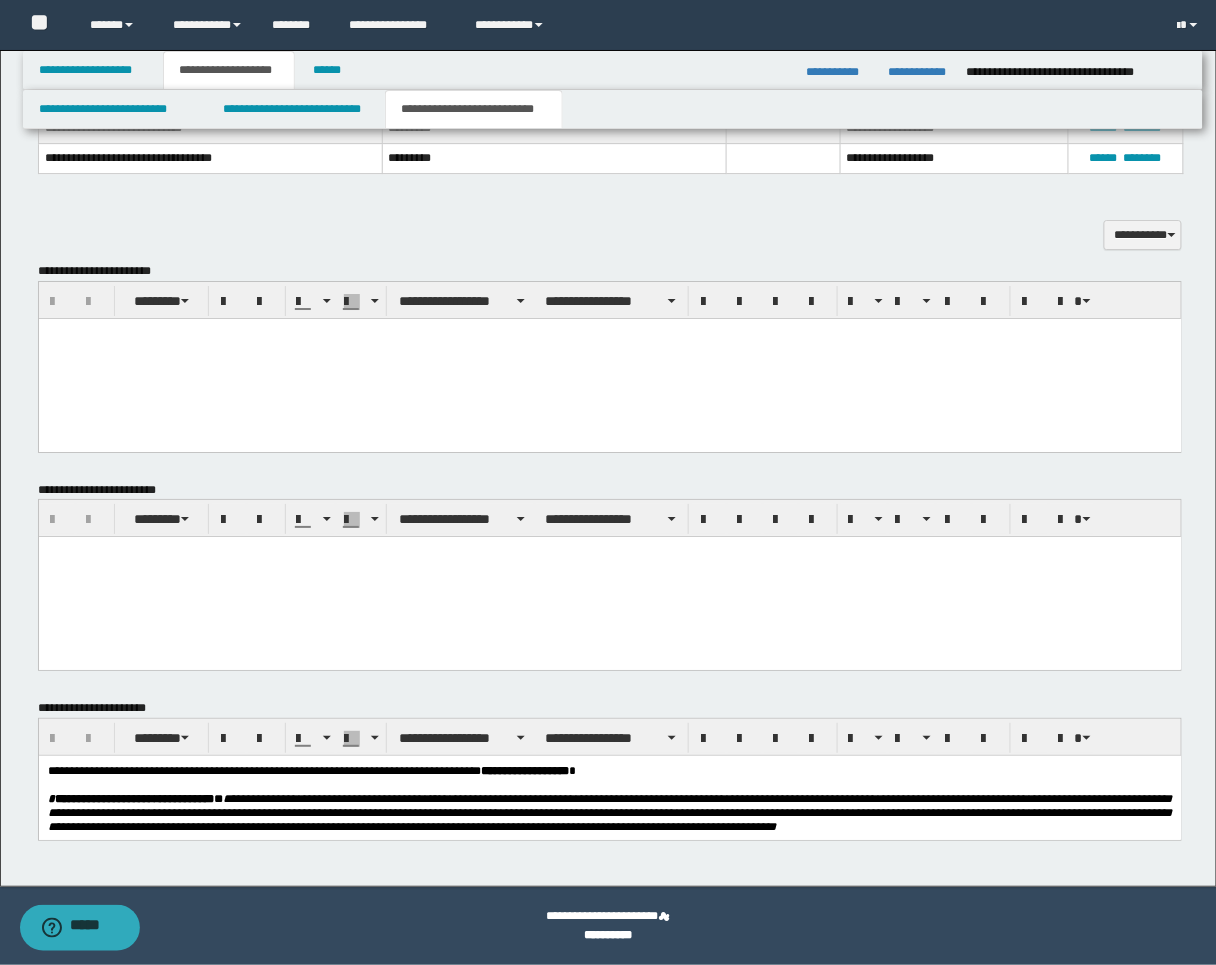 click at bounding box center [609, 333] 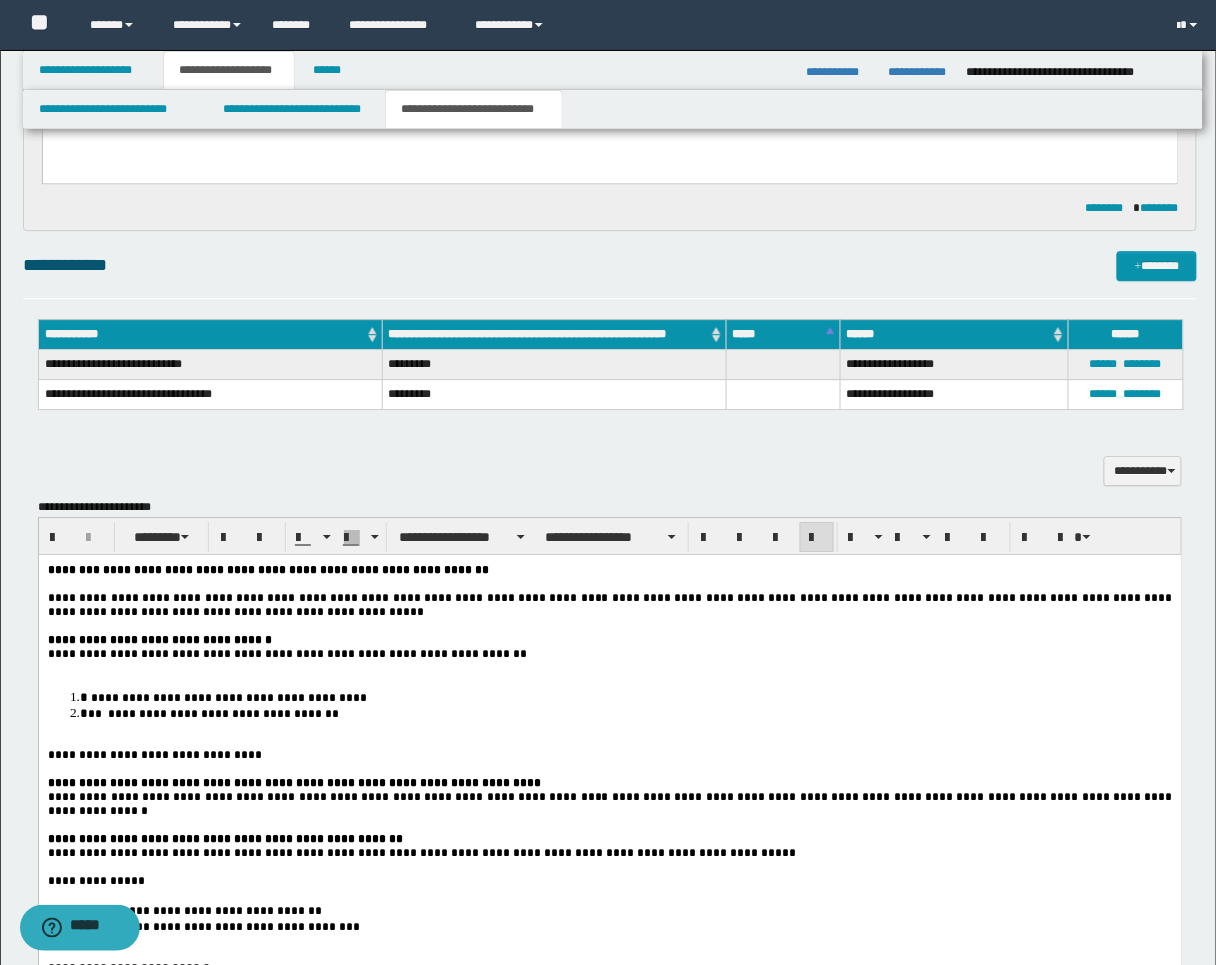 scroll, scrollTop: 1251, scrollLeft: 0, axis: vertical 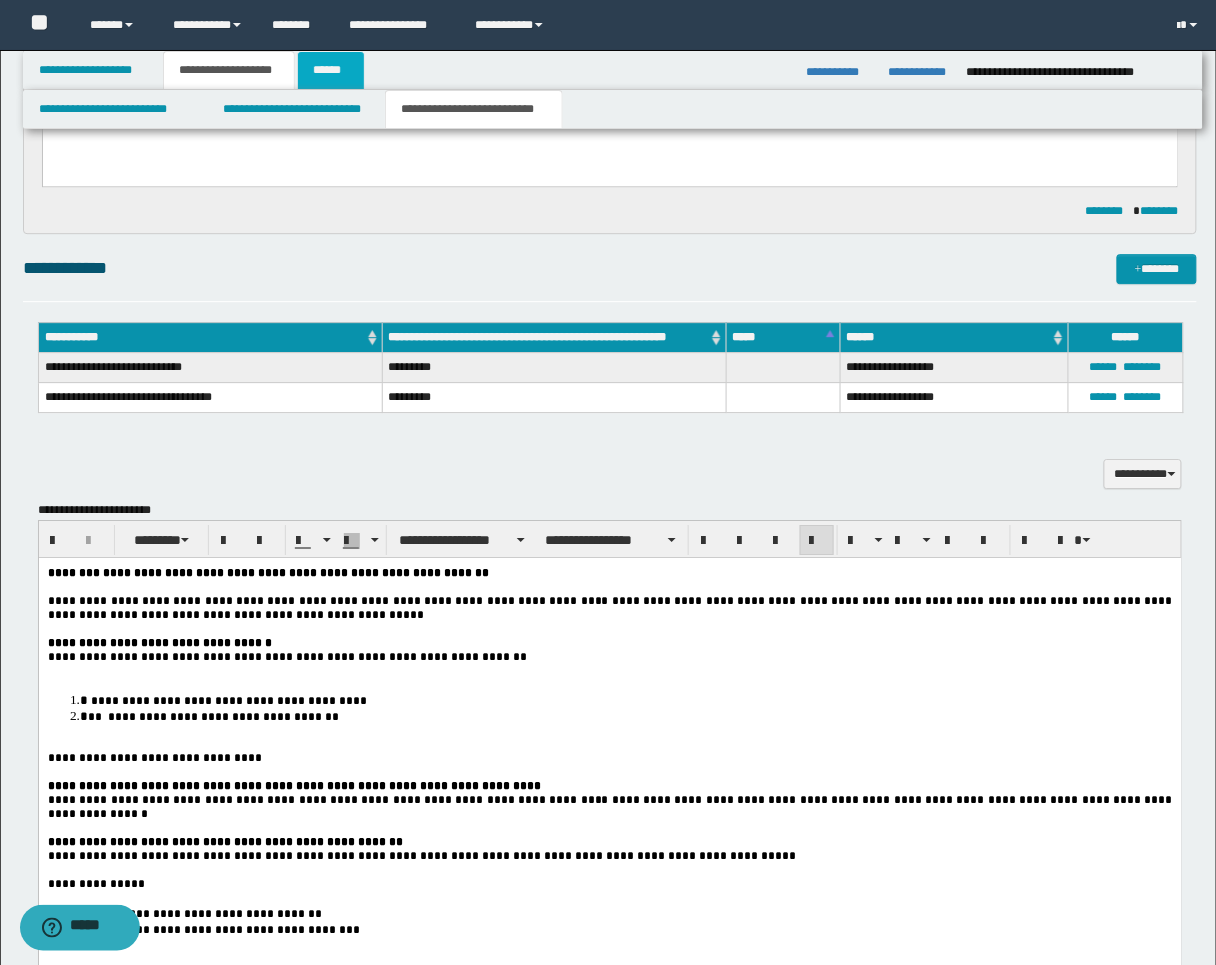 click on "******" at bounding box center (331, 70) 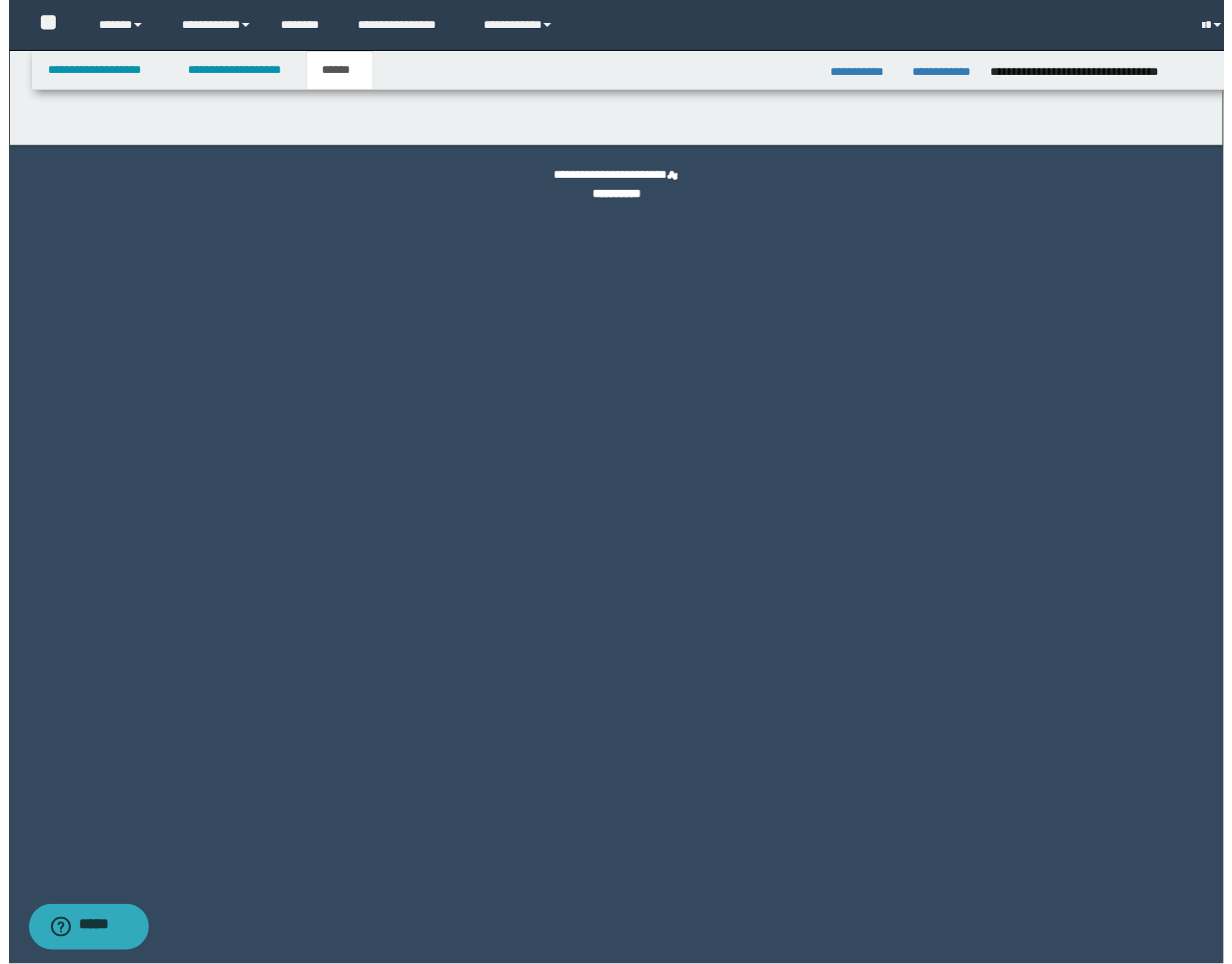 scroll, scrollTop: 0, scrollLeft: 0, axis: both 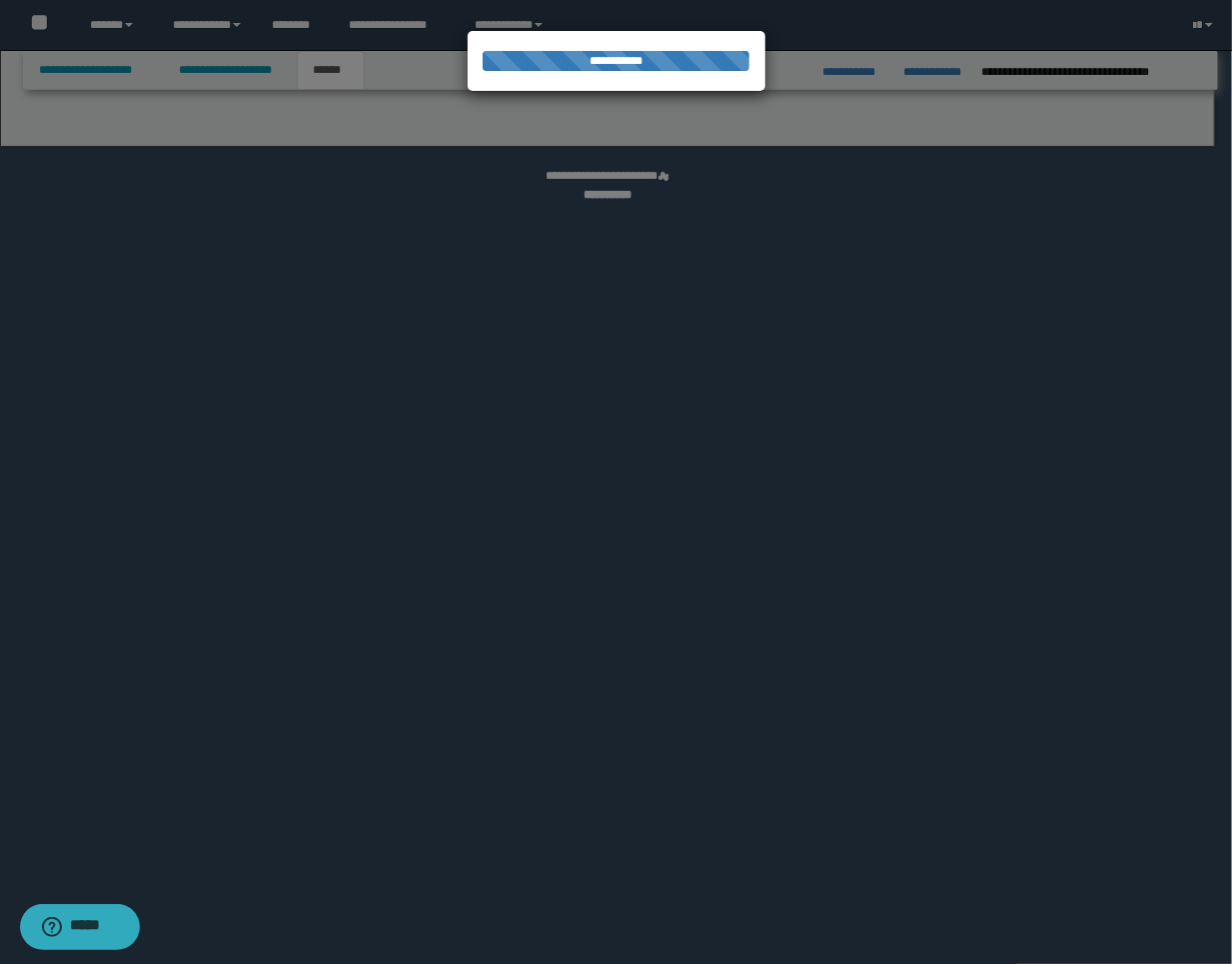 select on "*" 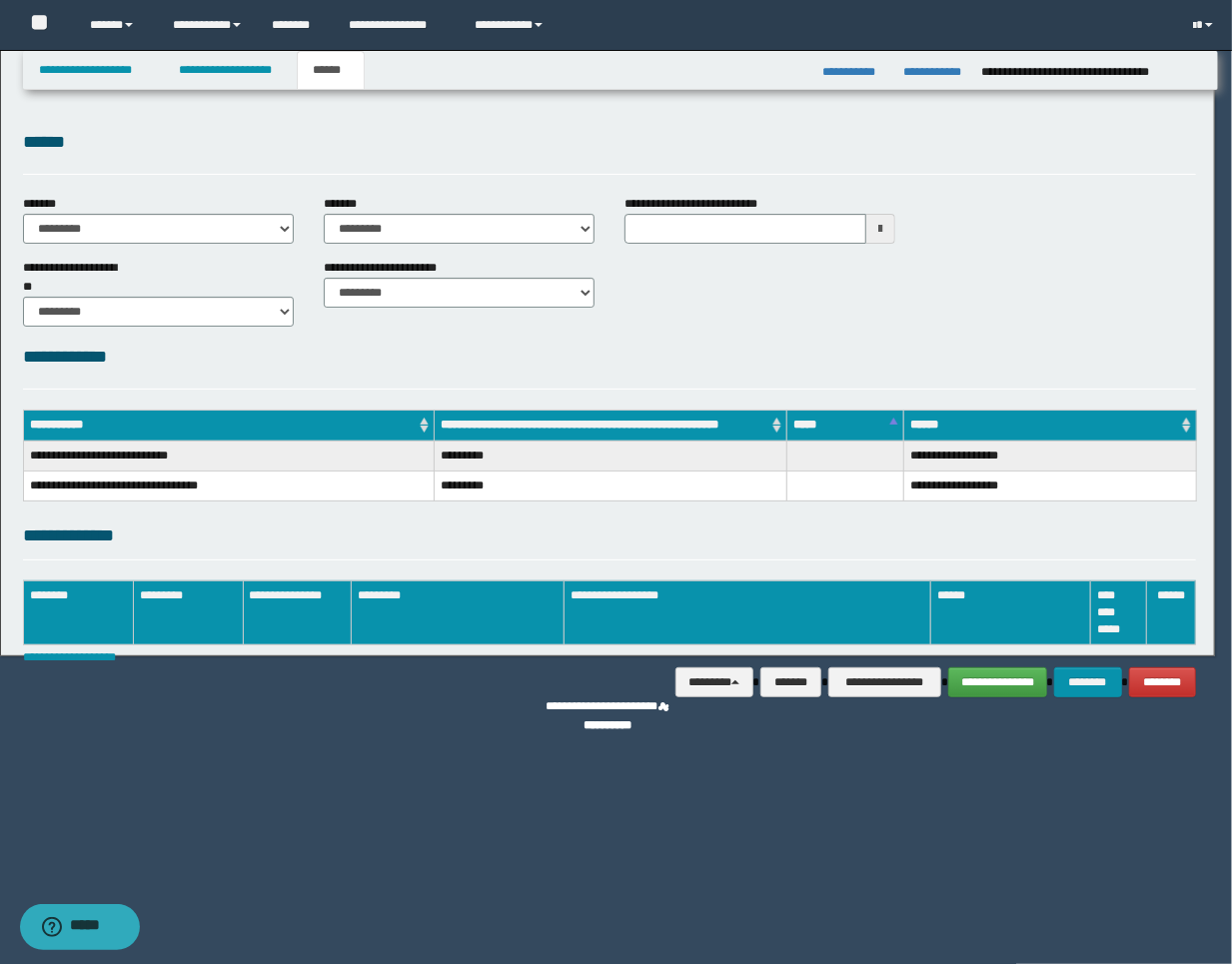 scroll, scrollTop: 0, scrollLeft: 0, axis: both 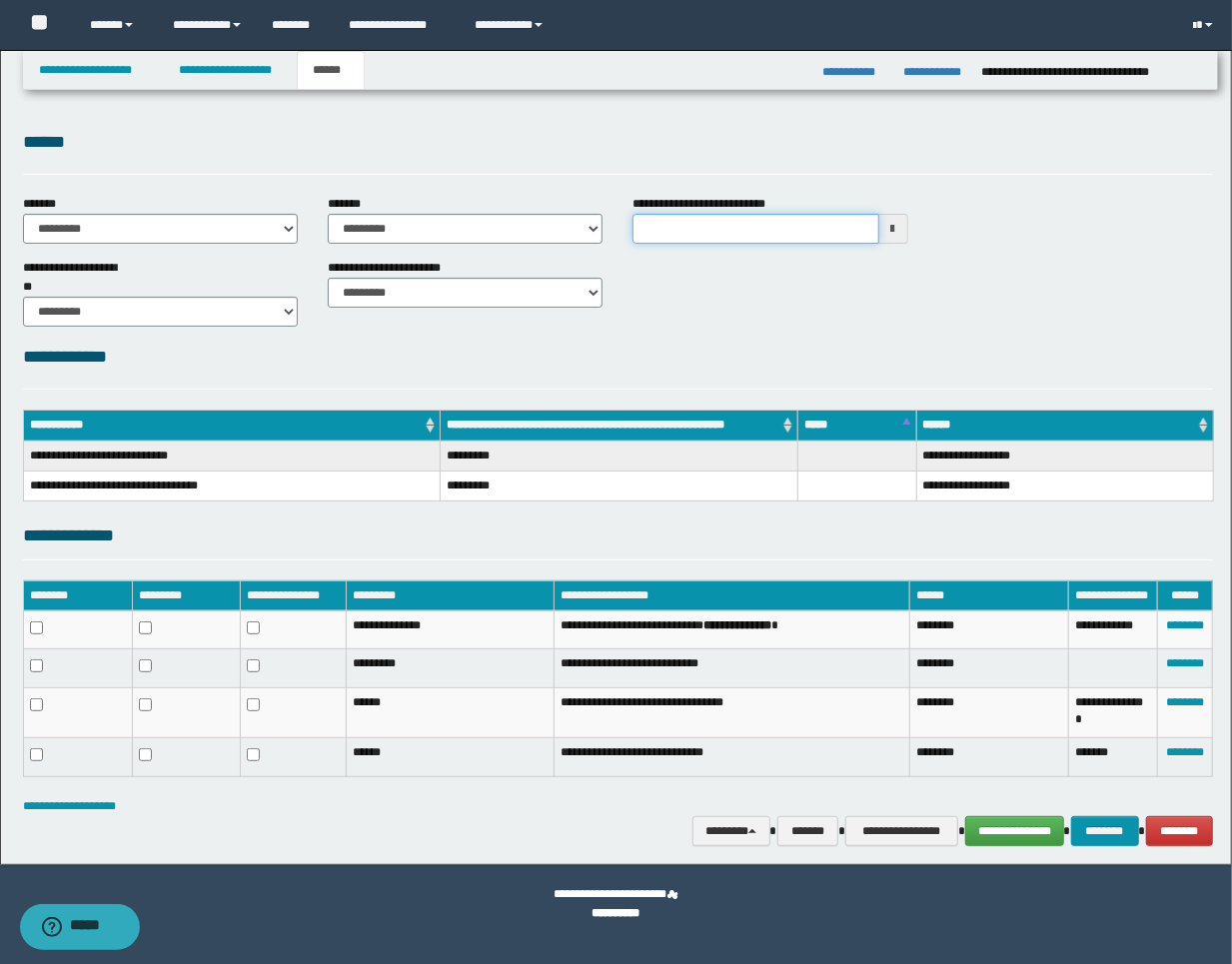 click on "**********" at bounding box center [755, 229] 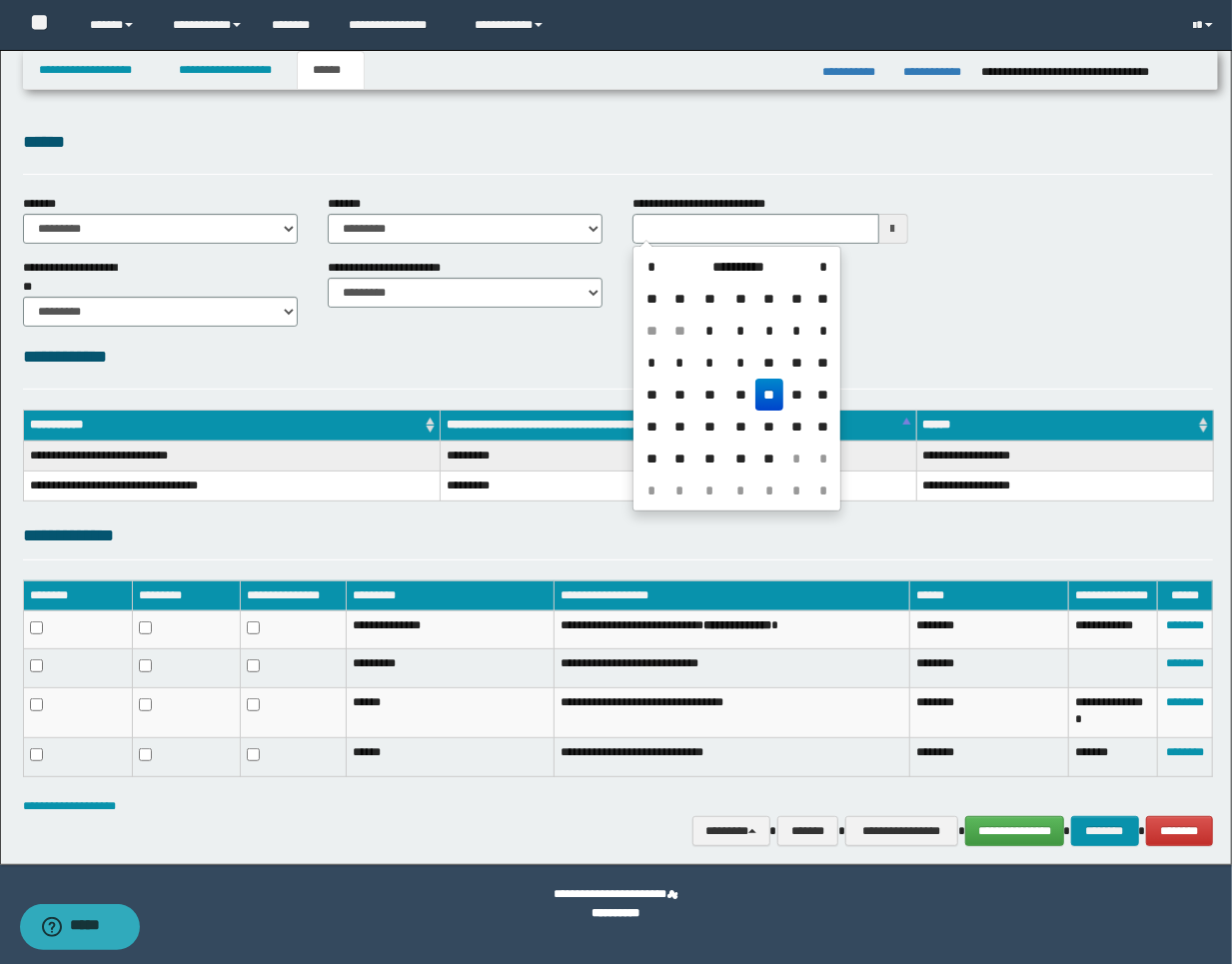 click on "**" at bounding box center (769, 395) 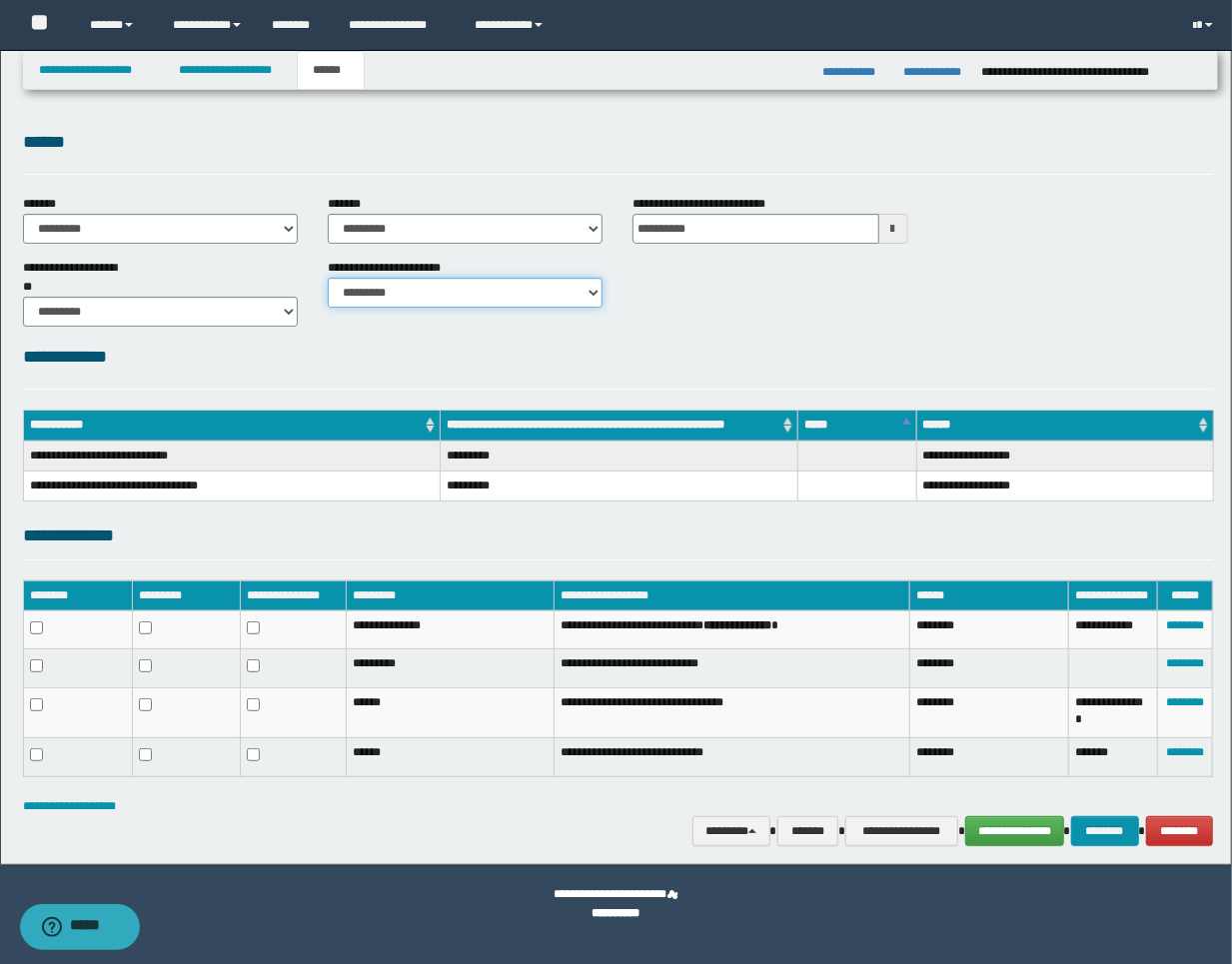 click on "*********
*********
*********" at bounding box center (465, 293) 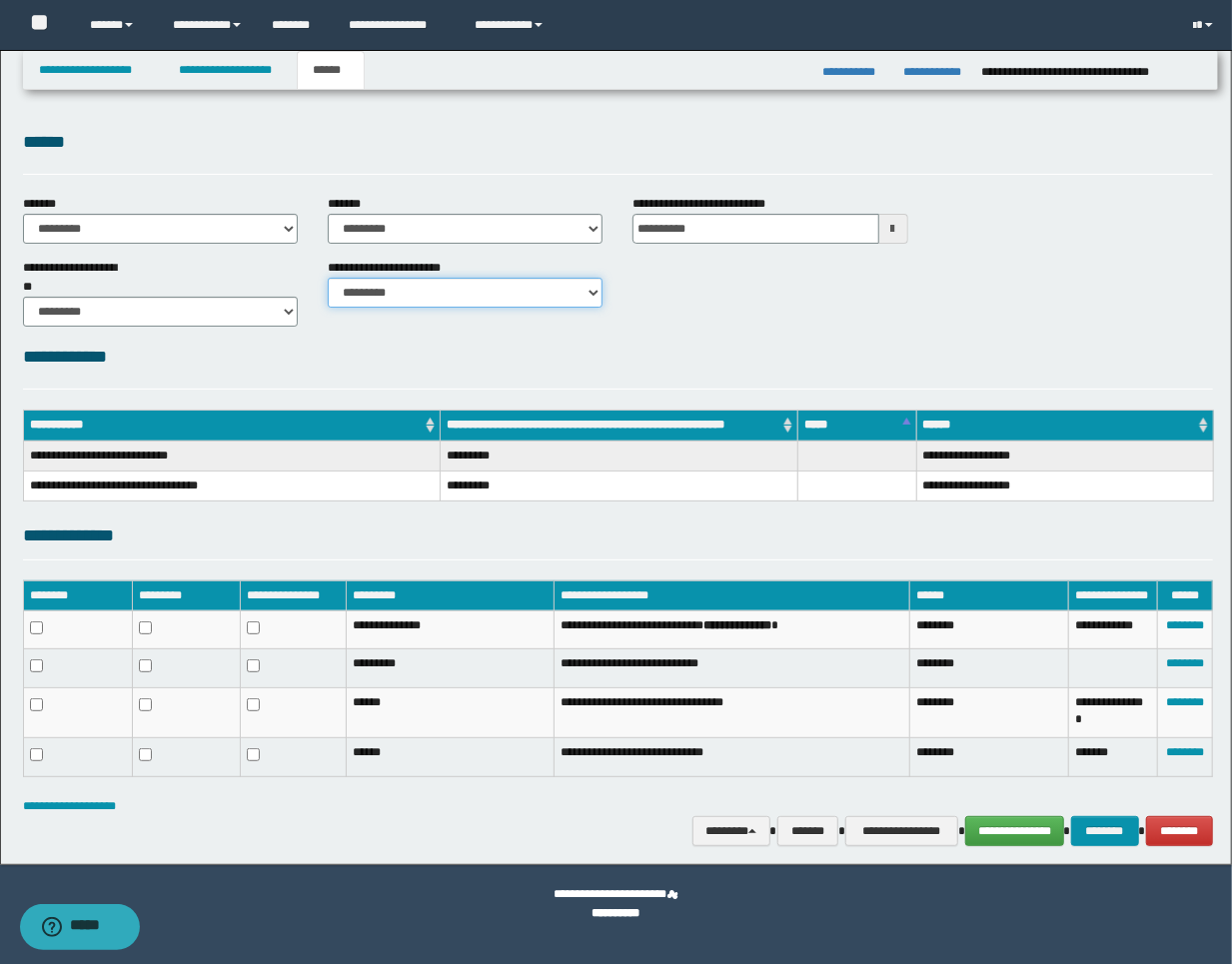 select on "*" 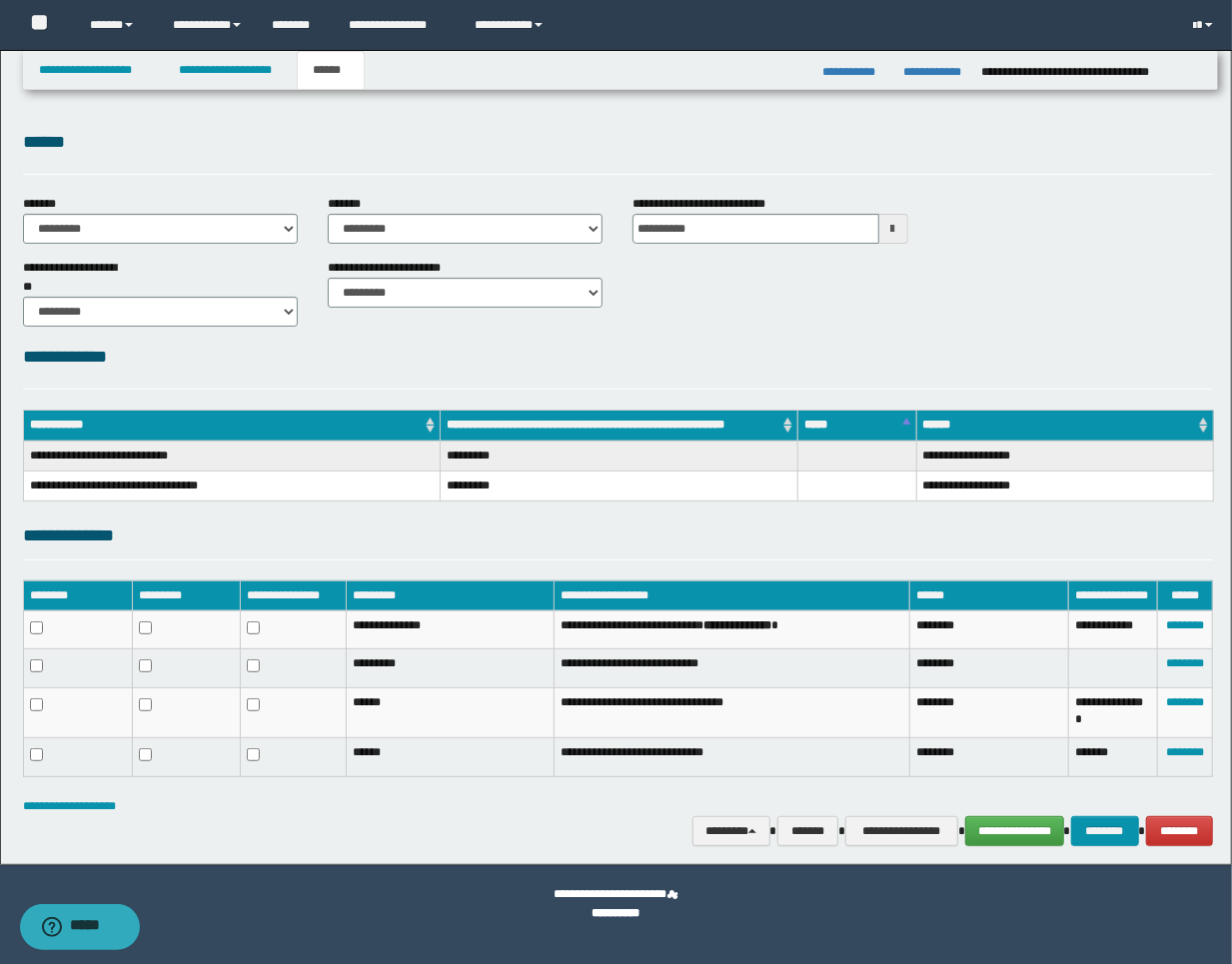 click on "**********" at bounding box center (618, 357) 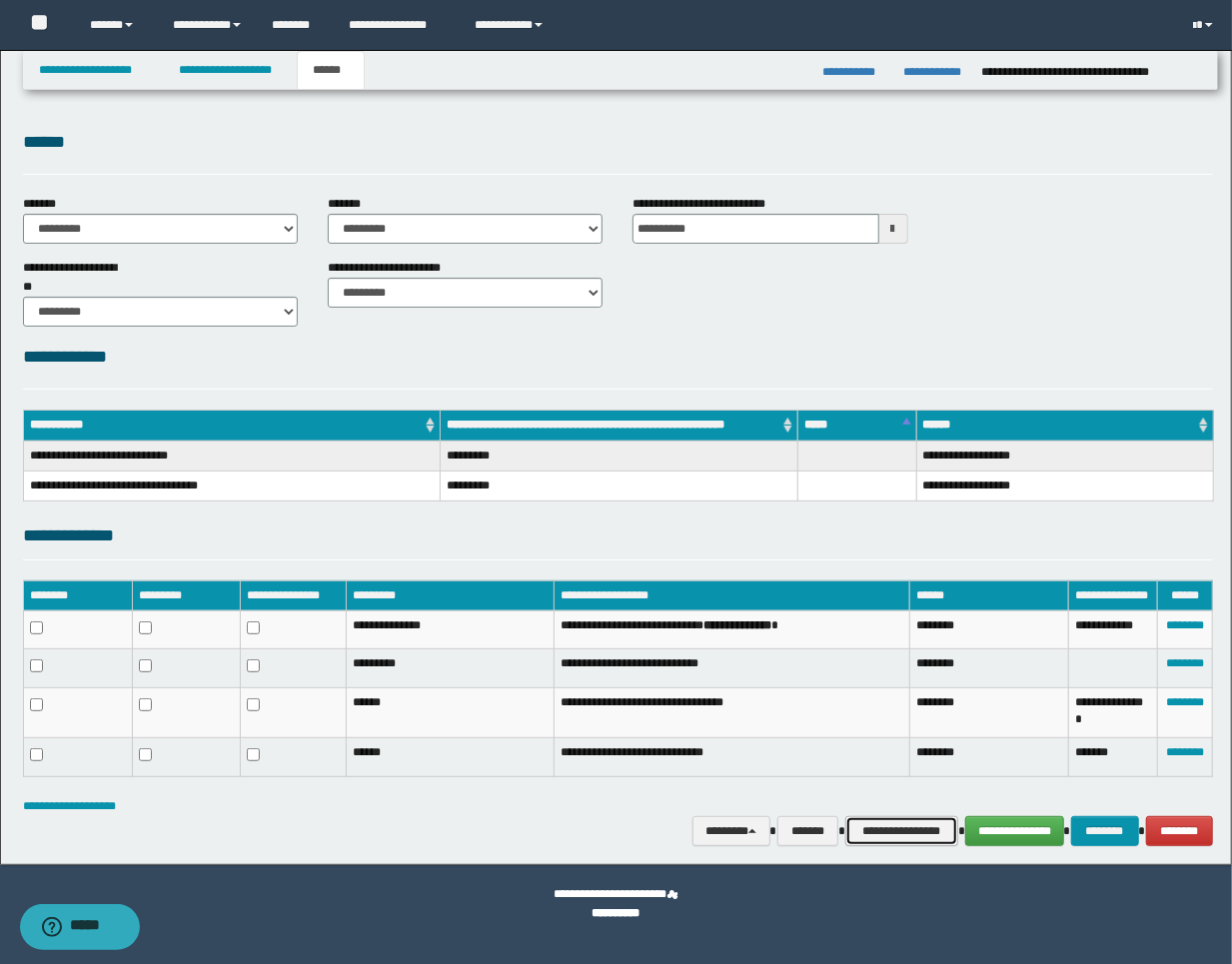 click on "**********" at bounding box center [901, 831] 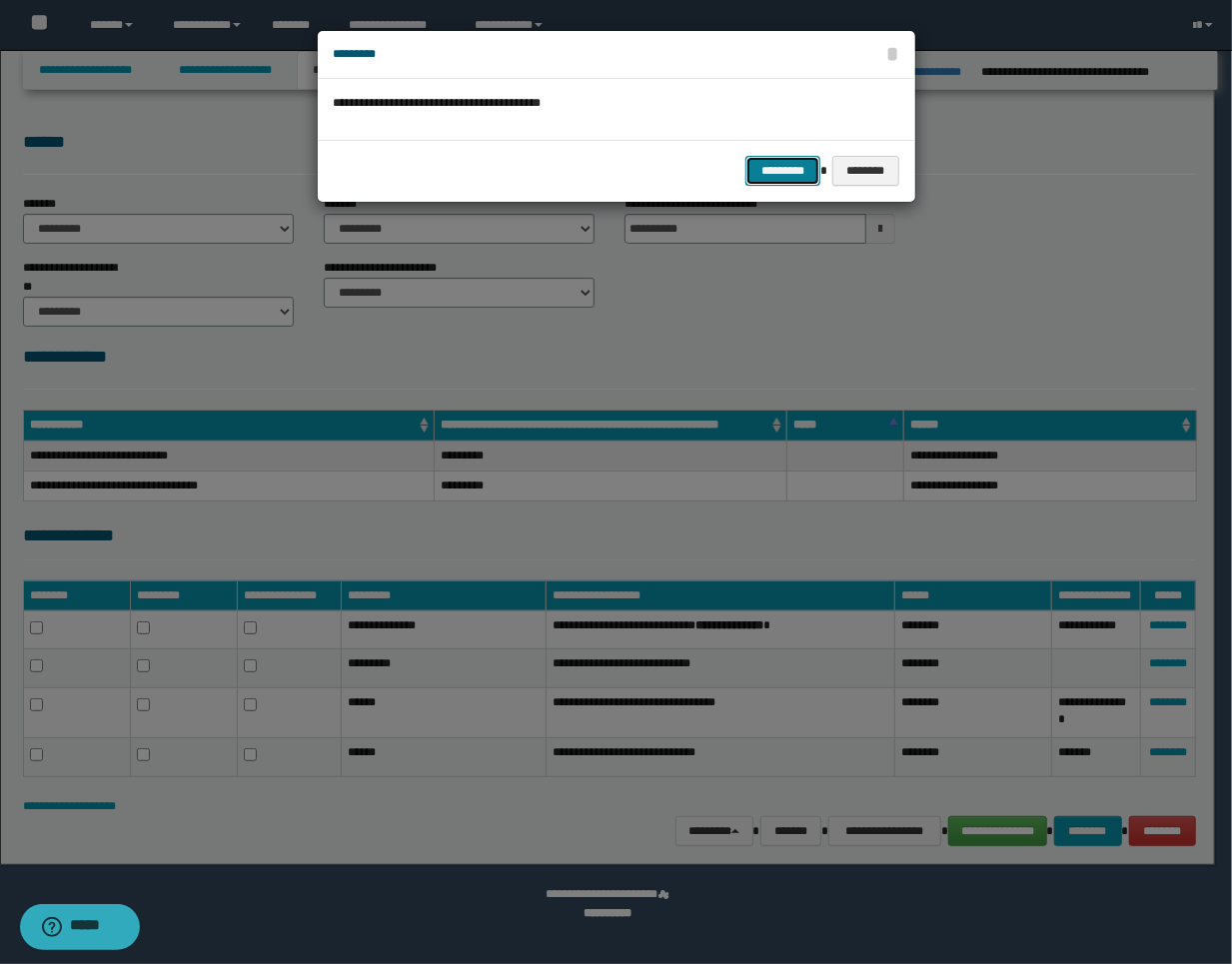 click on "*********" at bounding box center (782, 171) 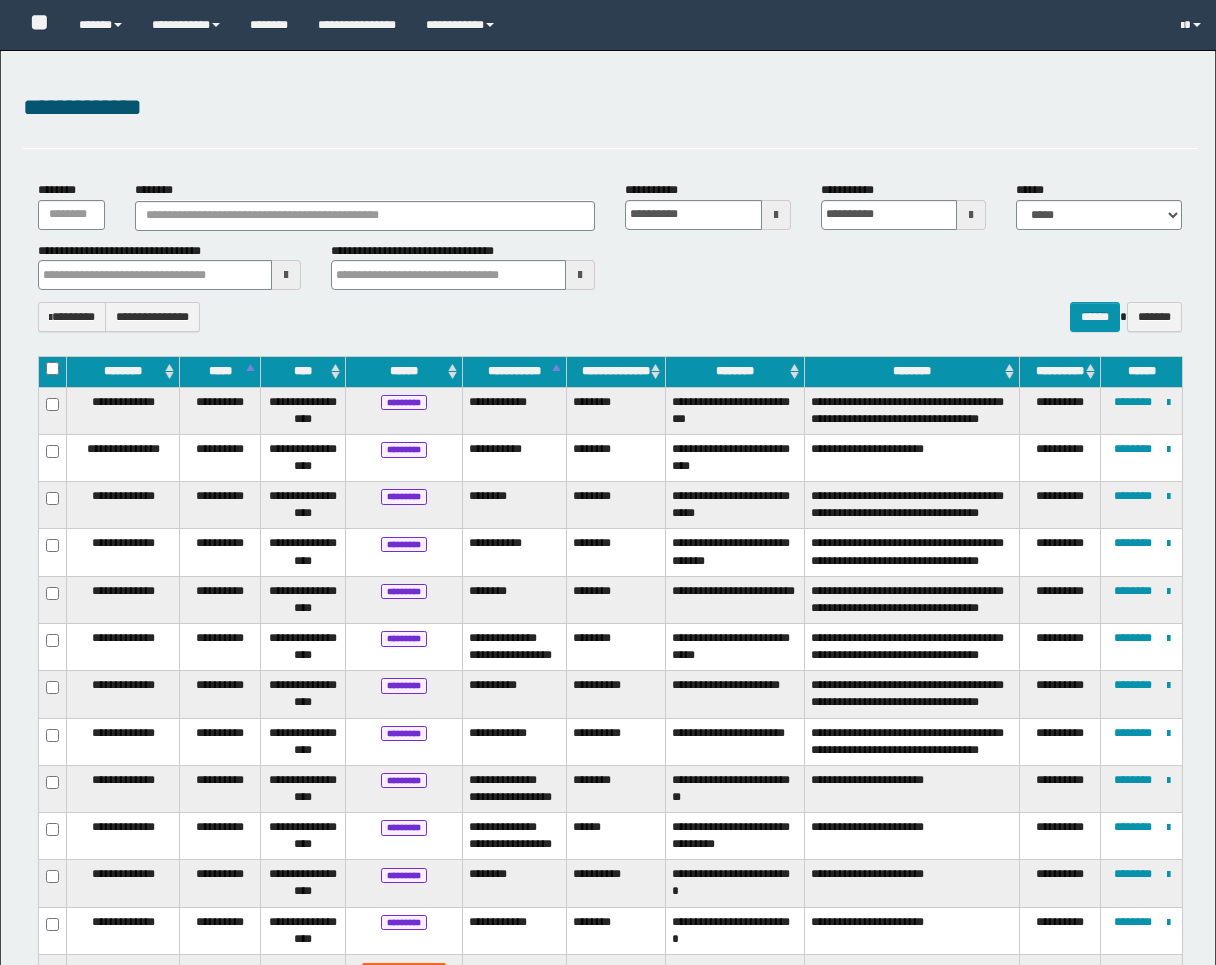 select on "***" 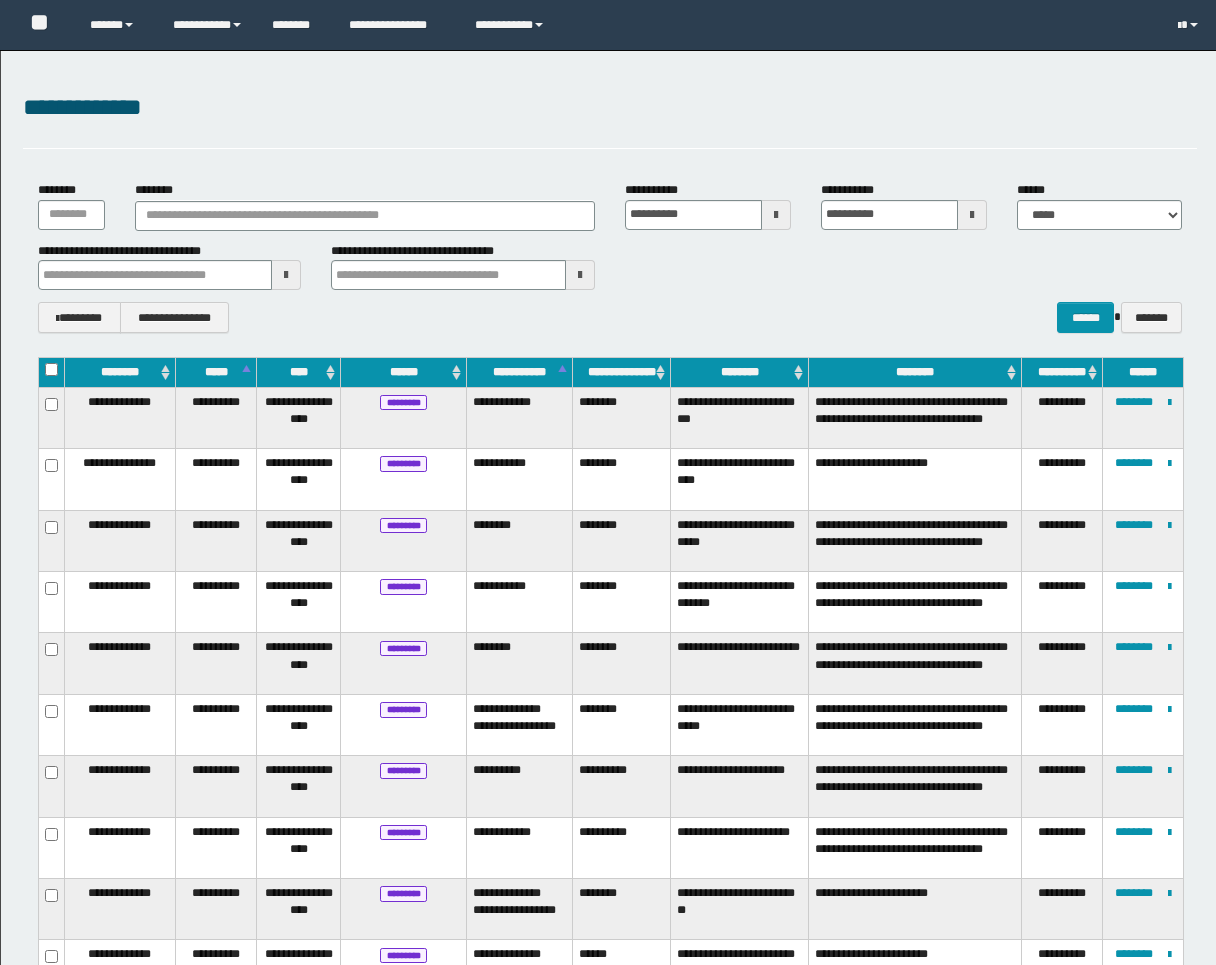 scroll, scrollTop: 552, scrollLeft: 0, axis: vertical 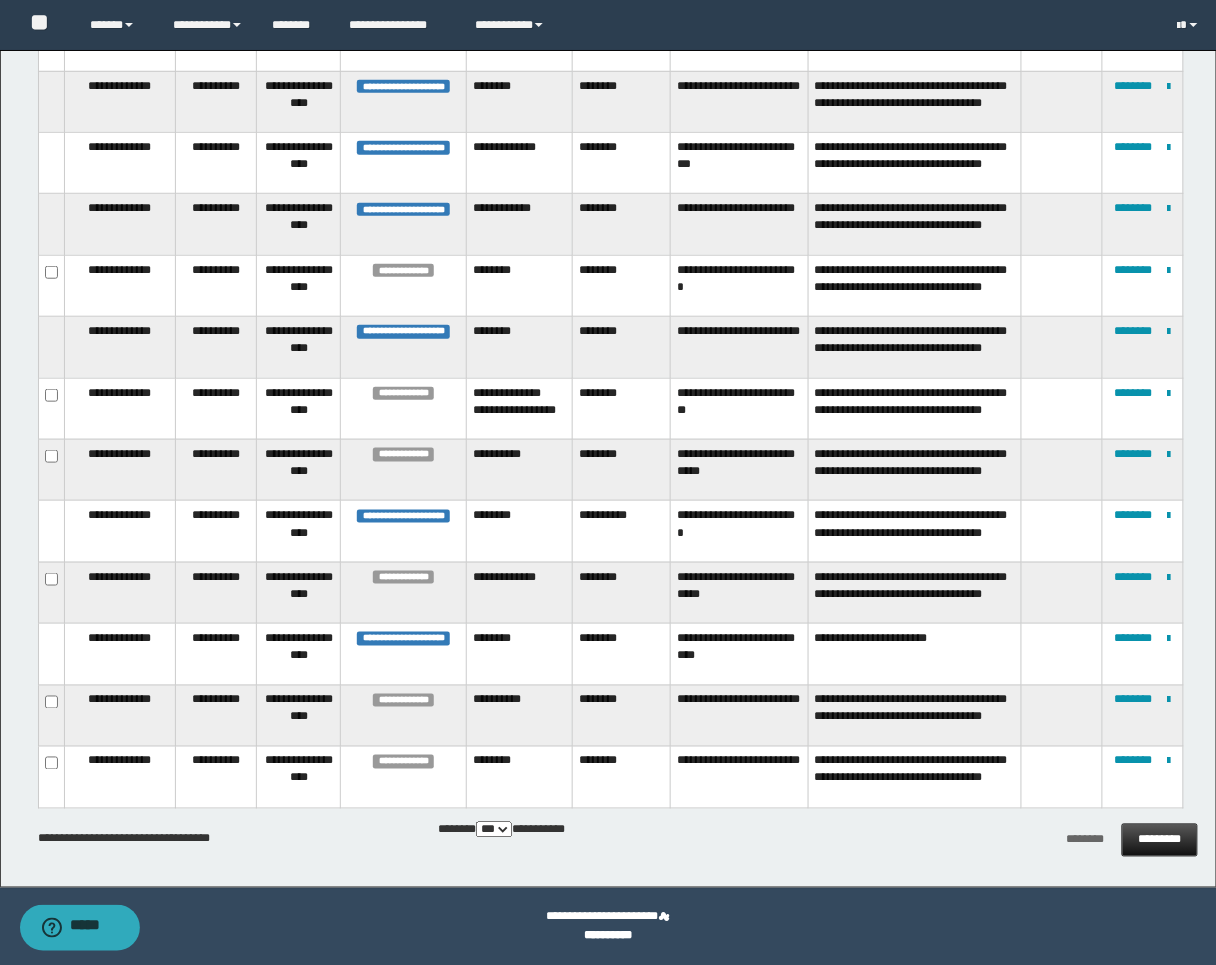 click on "*********" at bounding box center (1160, 840) 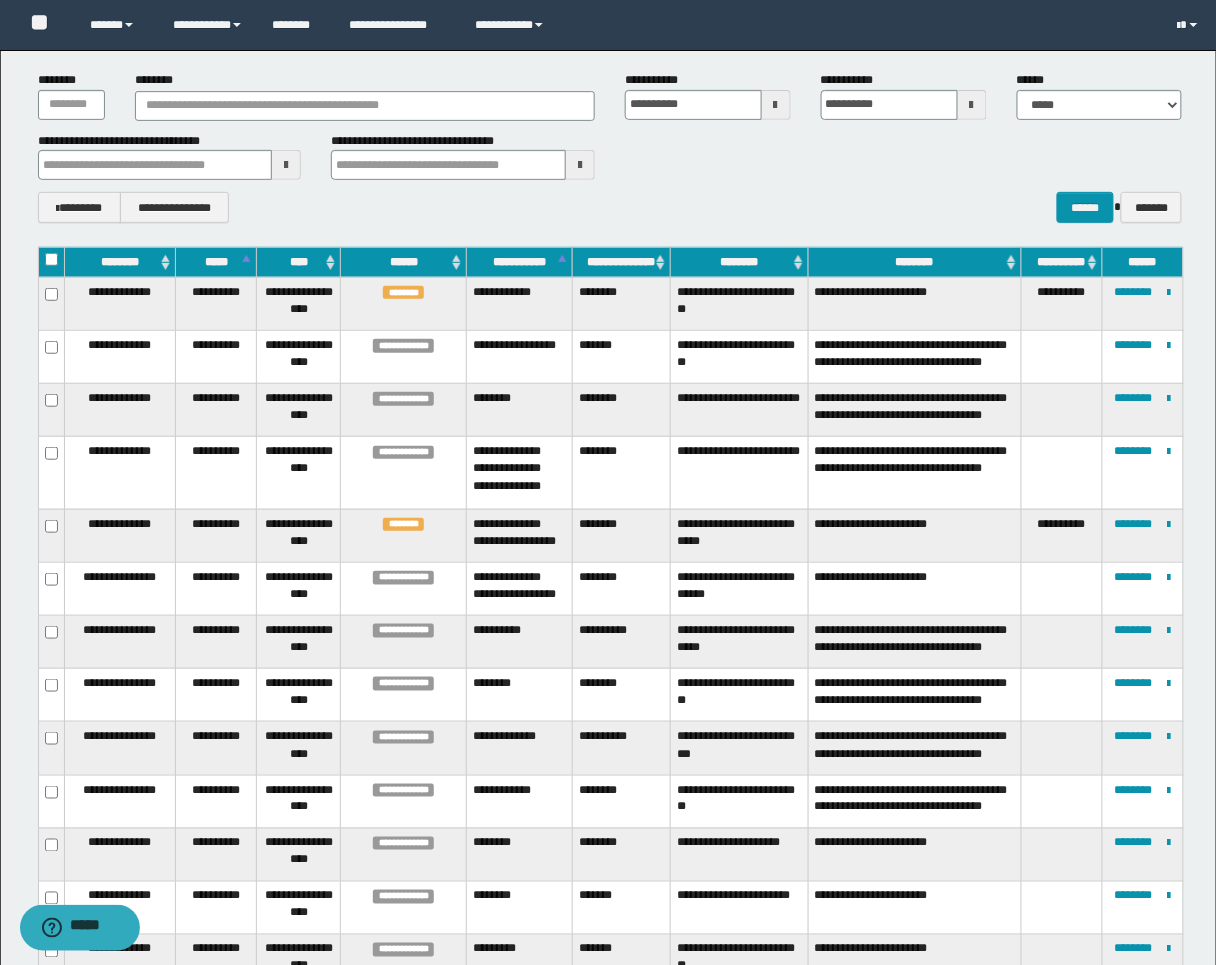 scroll, scrollTop: 111, scrollLeft: 0, axis: vertical 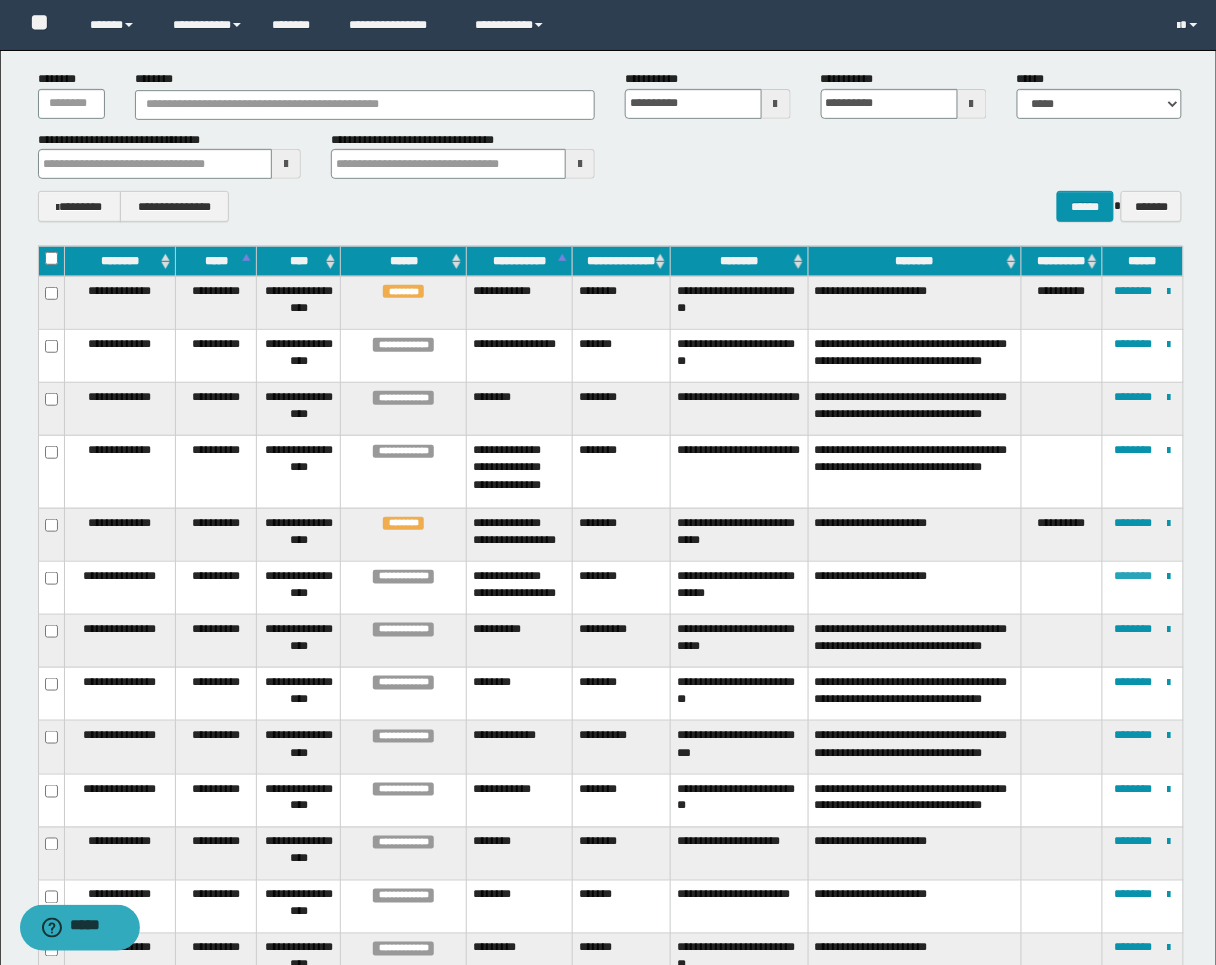 click on "********" at bounding box center [1134, 576] 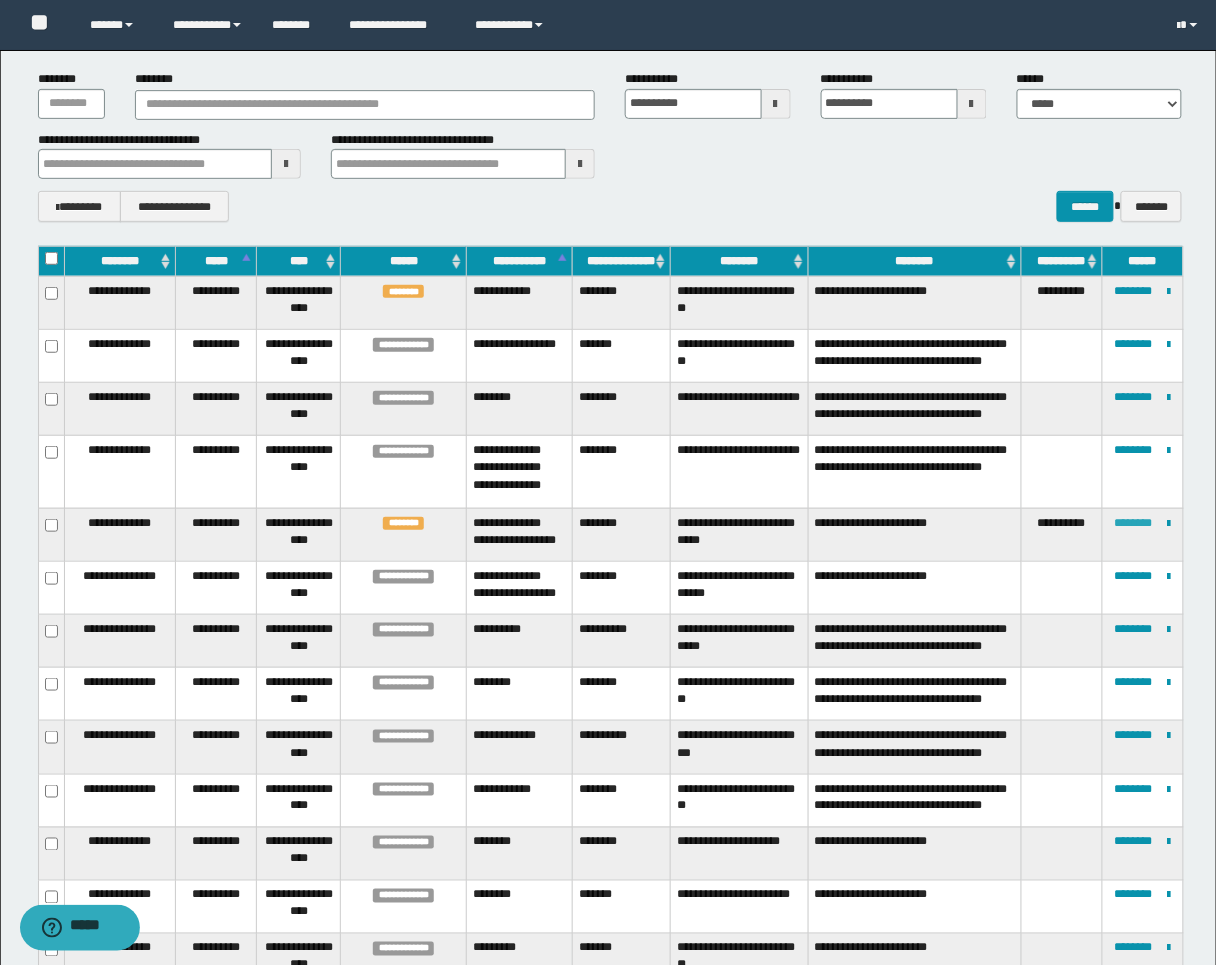 click on "********" at bounding box center (1134, 523) 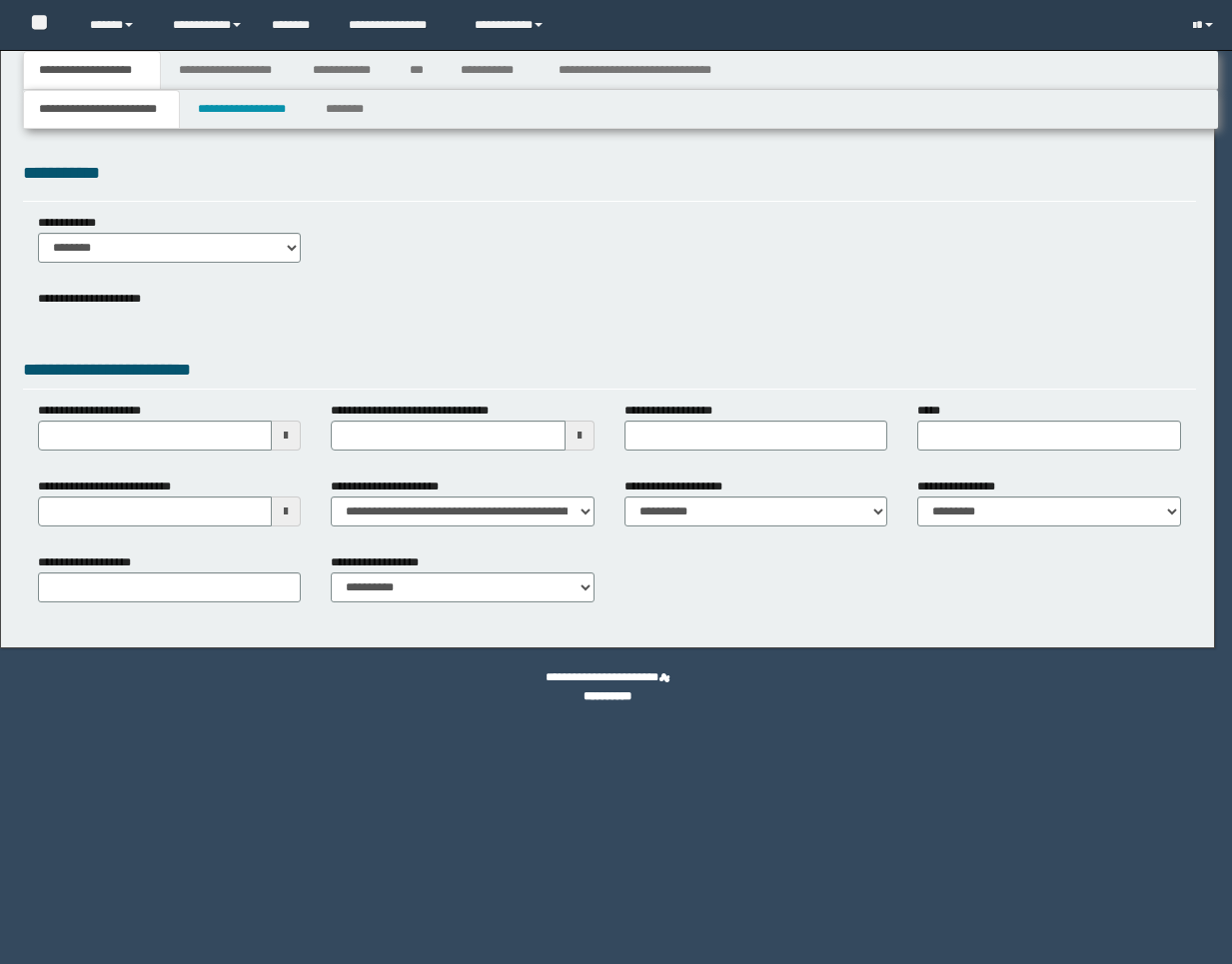 scroll, scrollTop: 0, scrollLeft: 0, axis: both 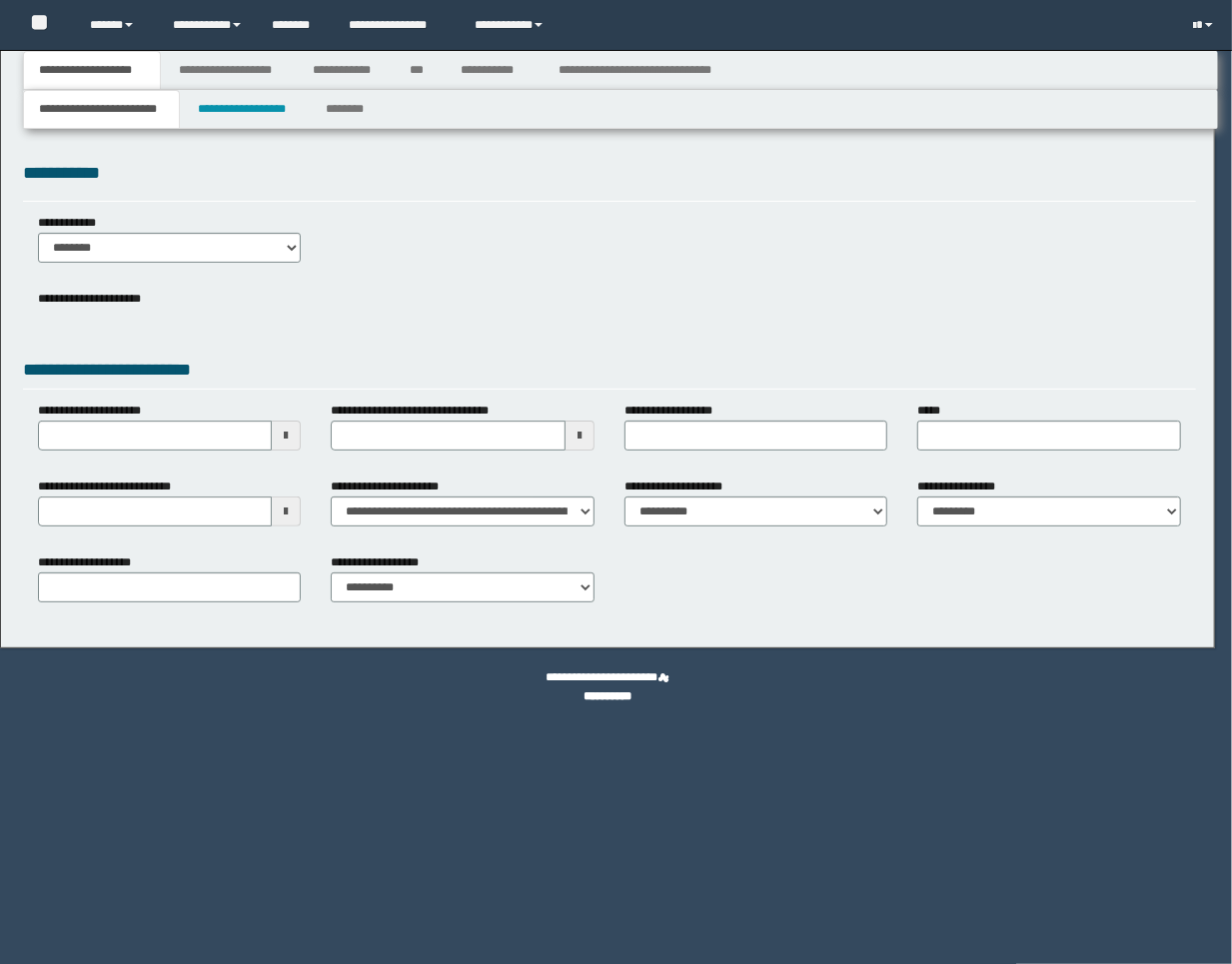 select on "*" 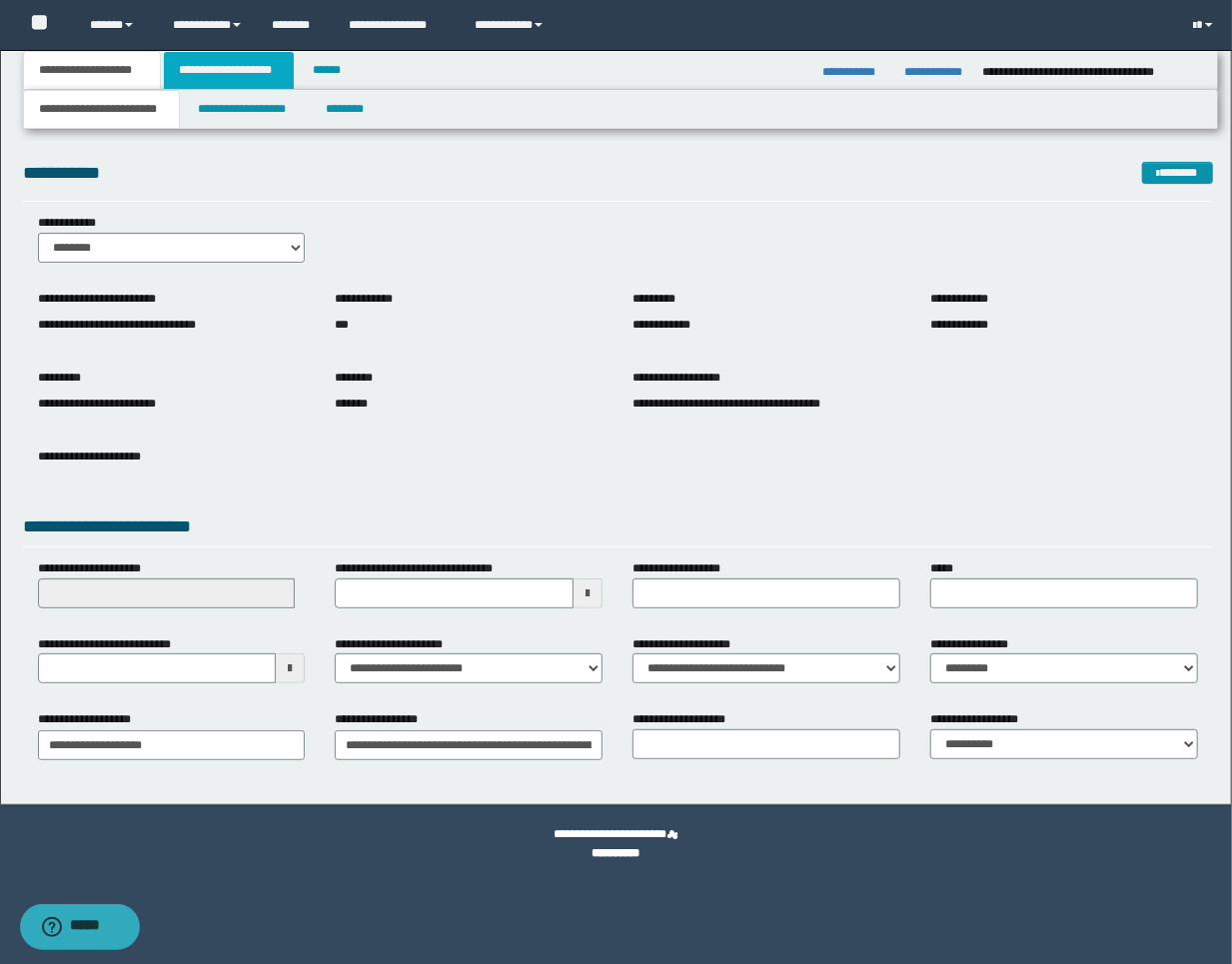click on "**********" at bounding box center (229, 70) 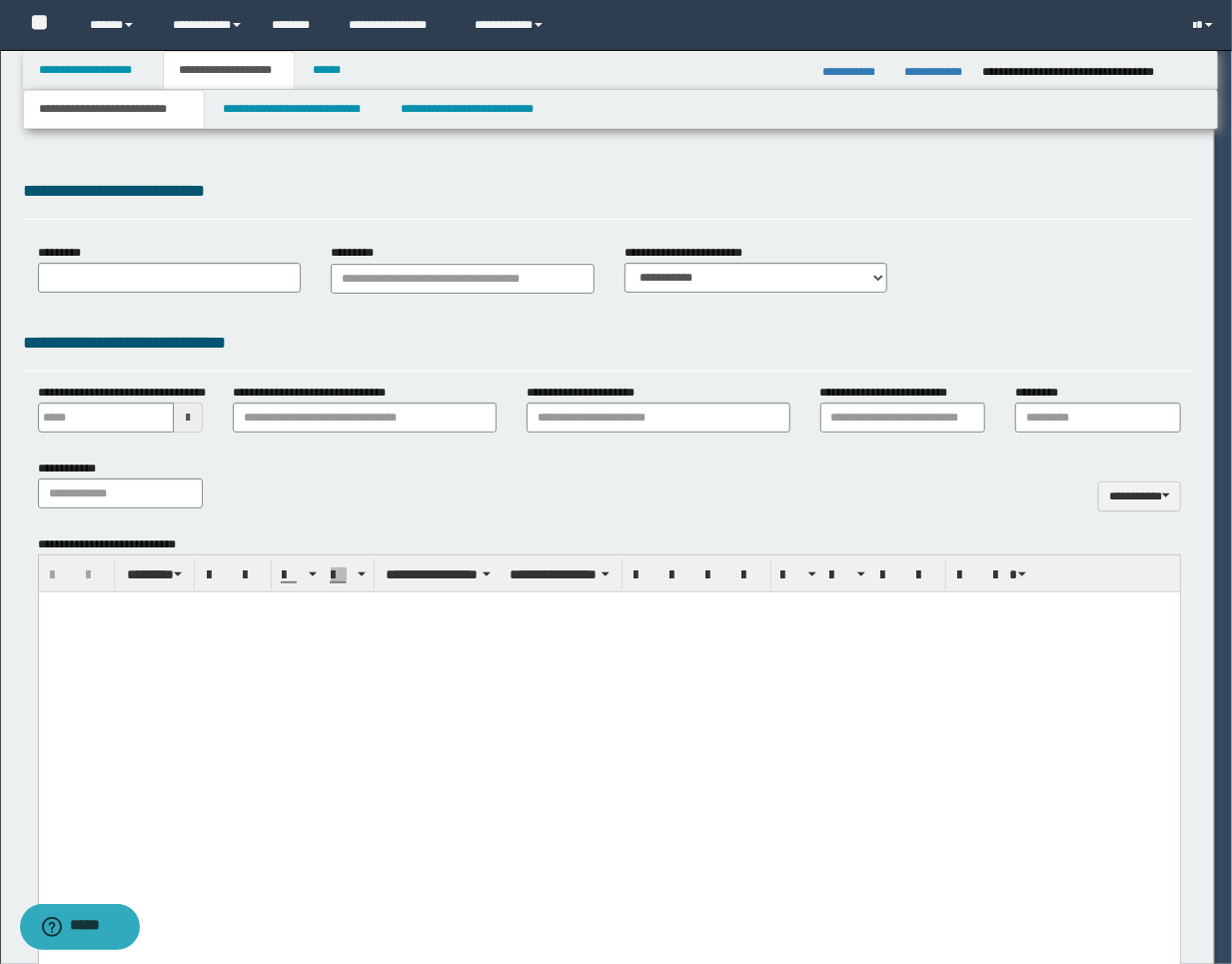 type on "**********" 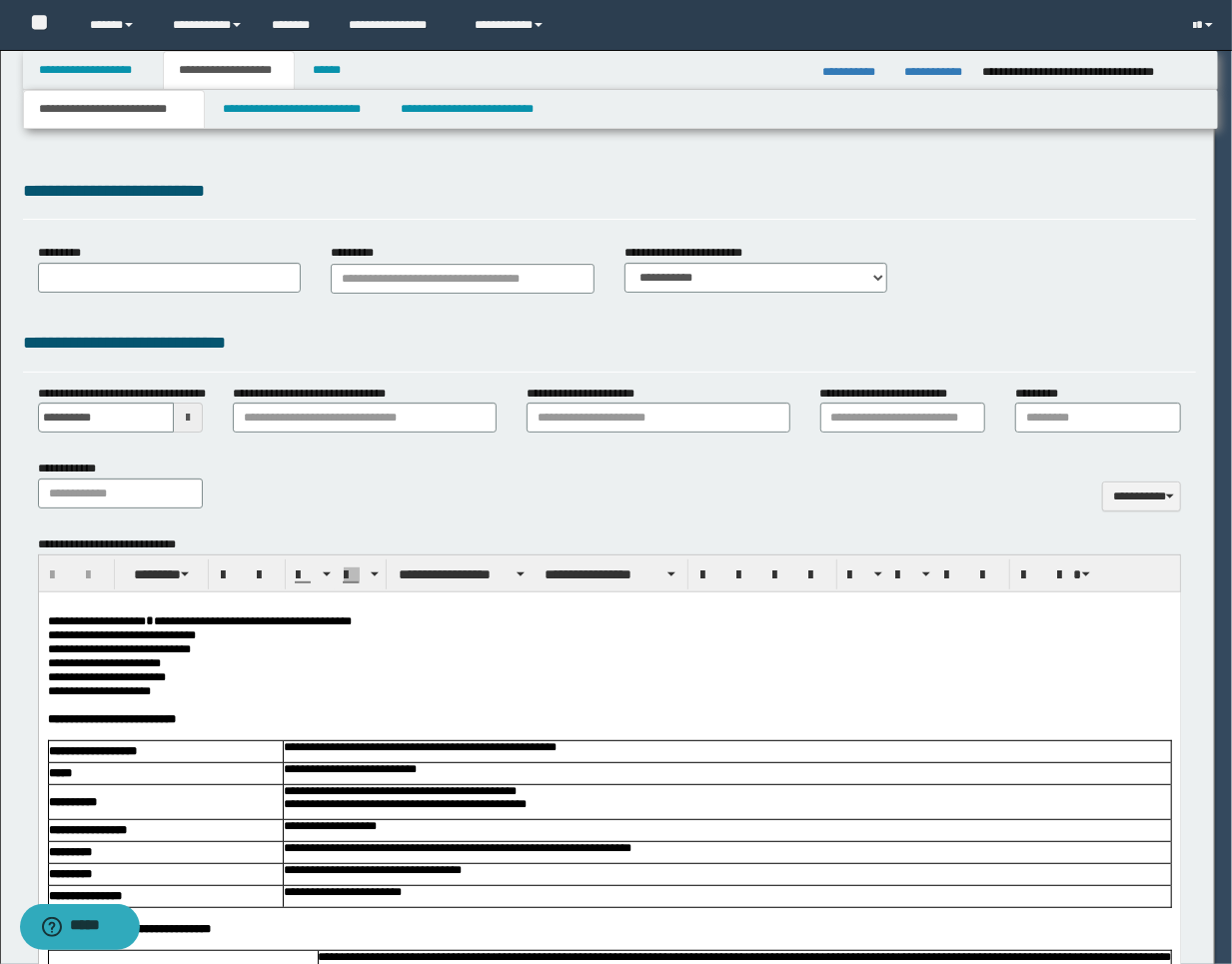 scroll, scrollTop: 0, scrollLeft: 0, axis: both 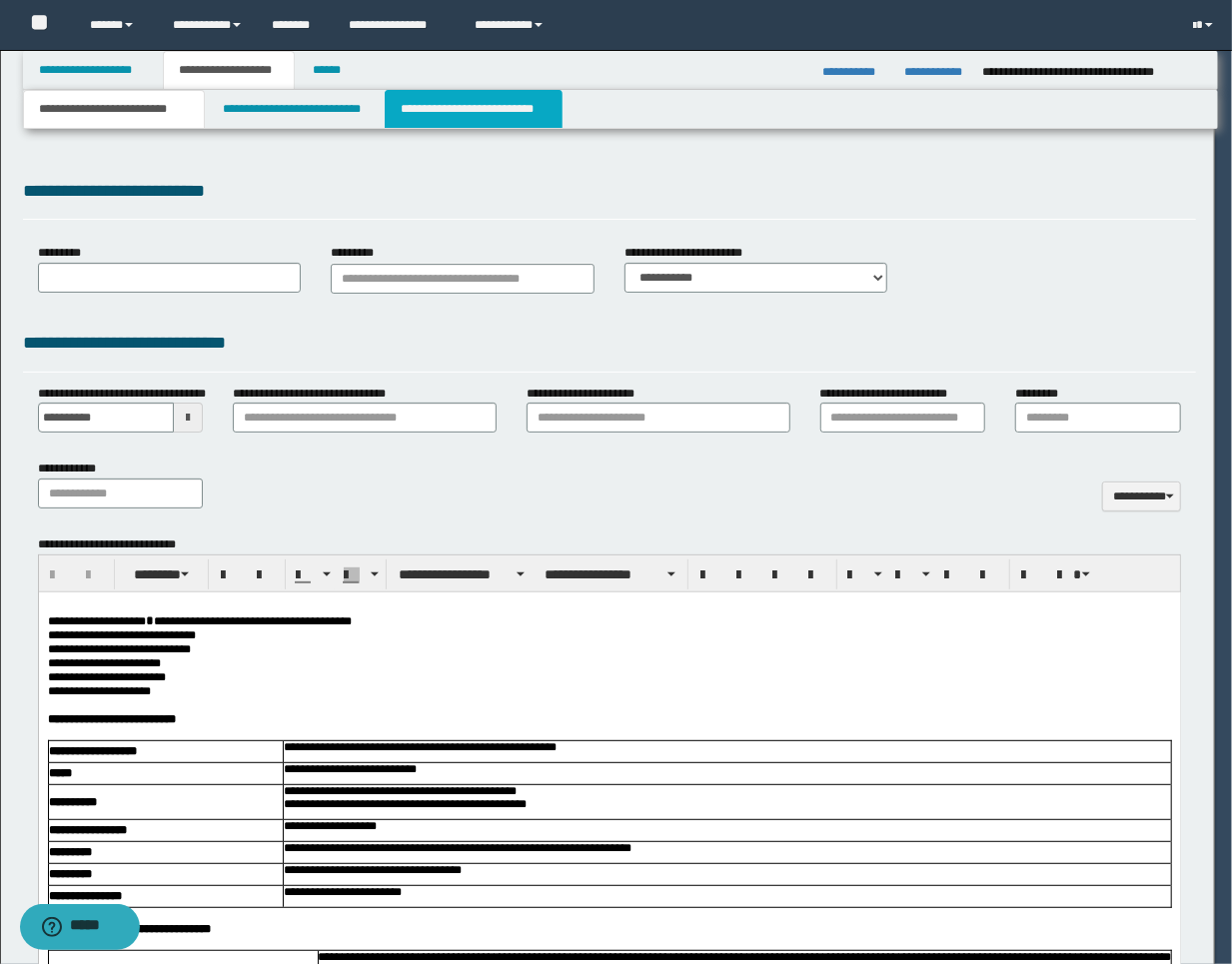 type on "**********" 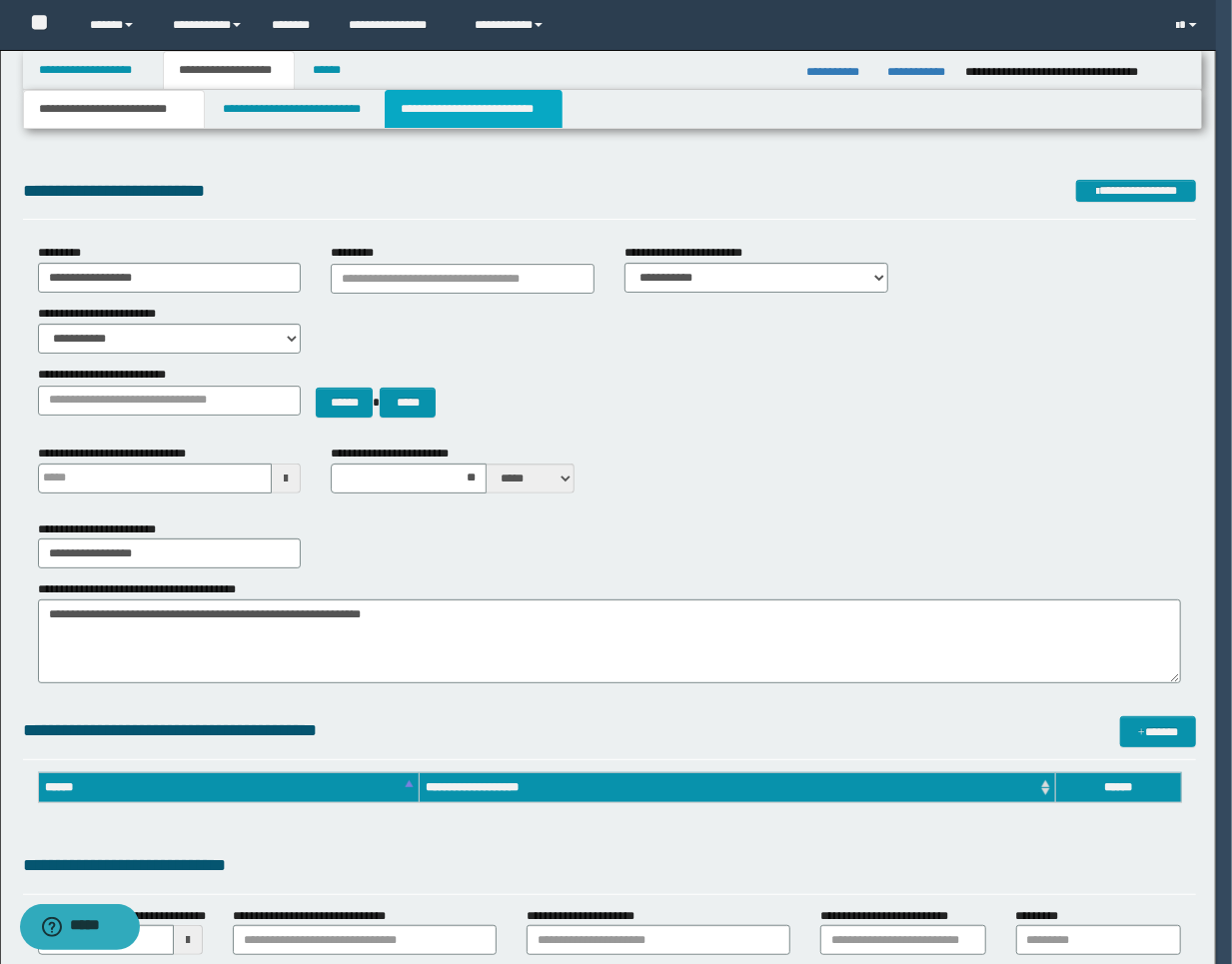 click on "**********" at bounding box center [474, 109] 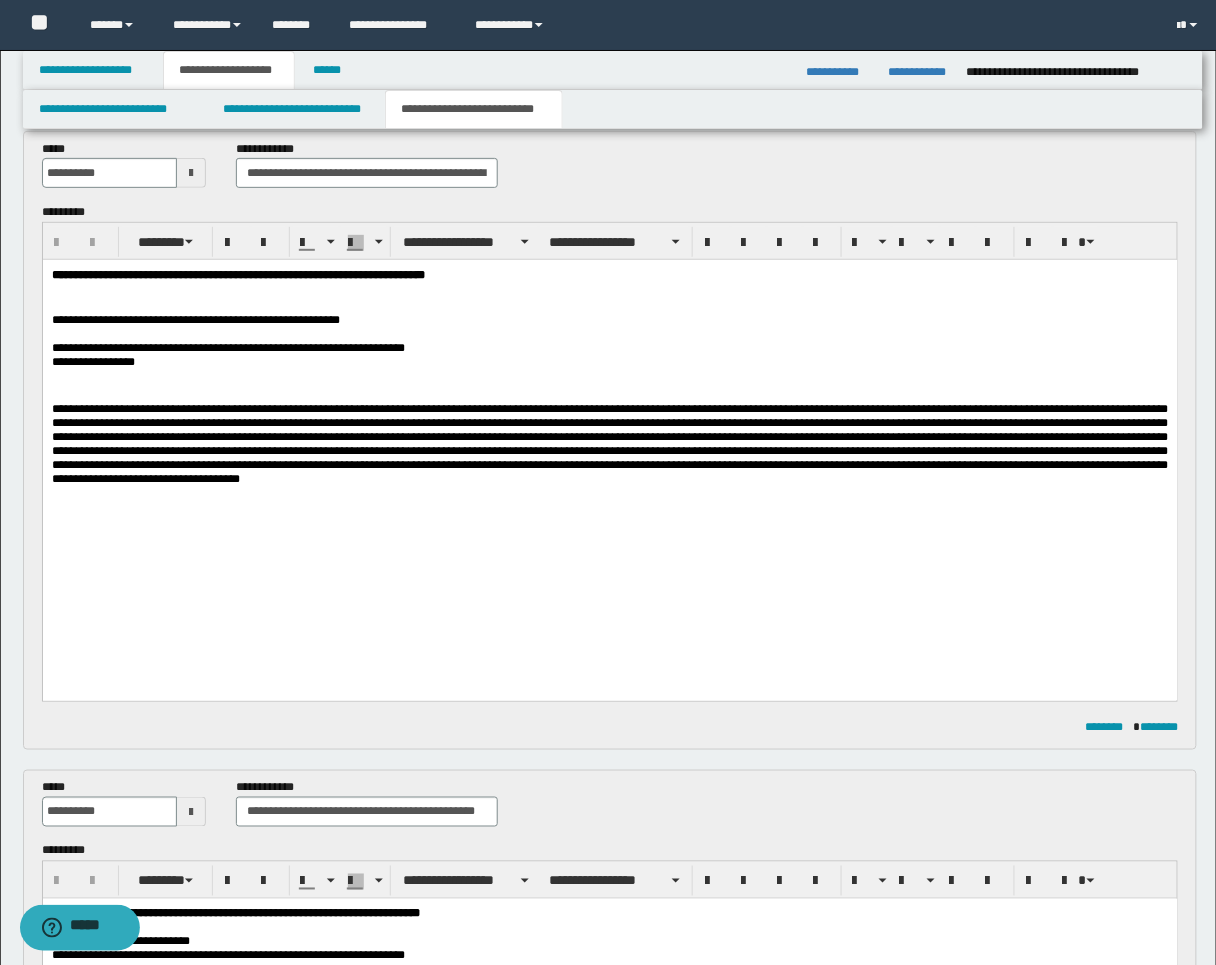 scroll, scrollTop: 222, scrollLeft: 0, axis: vertical 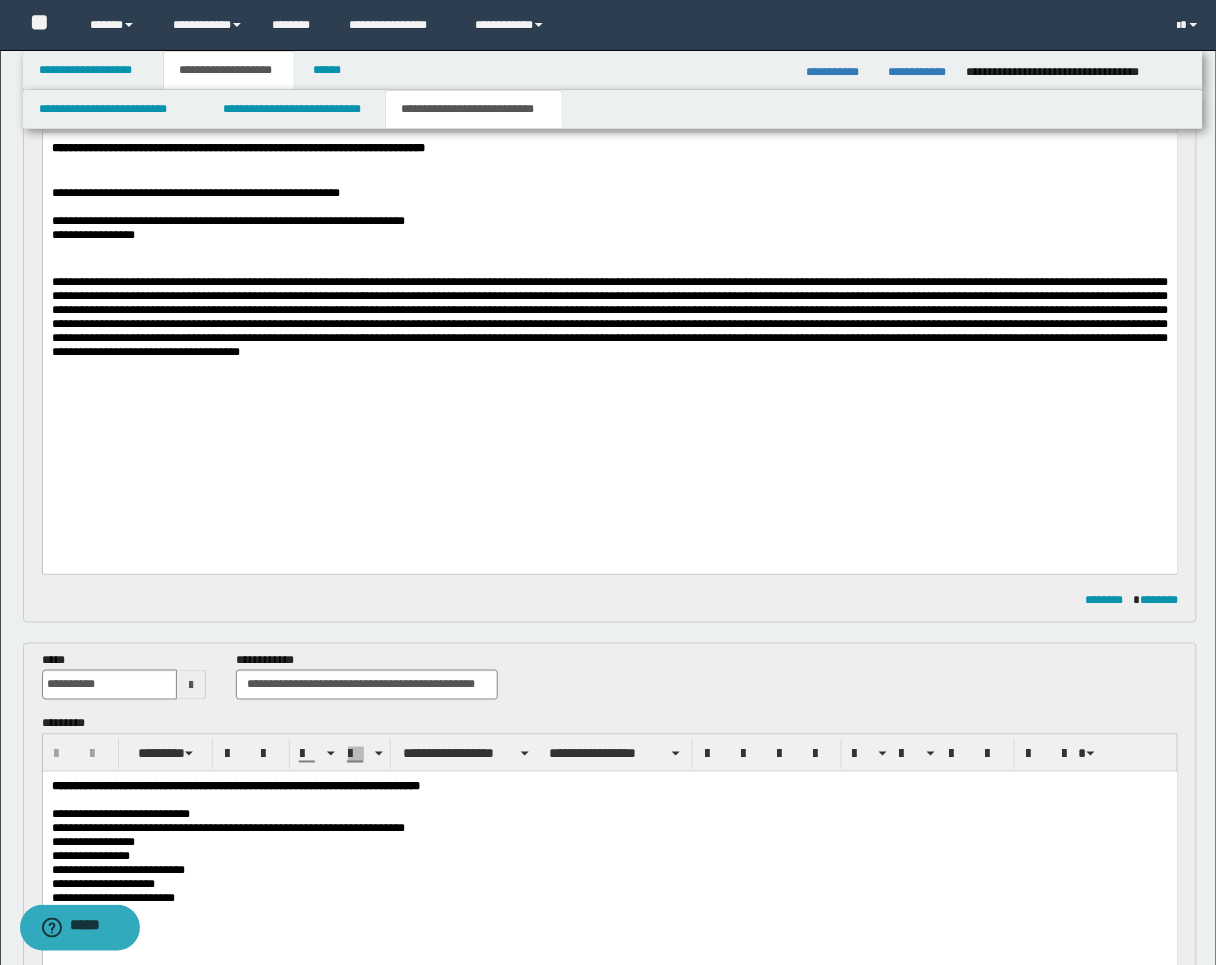 click at bounding box center (609, 317) 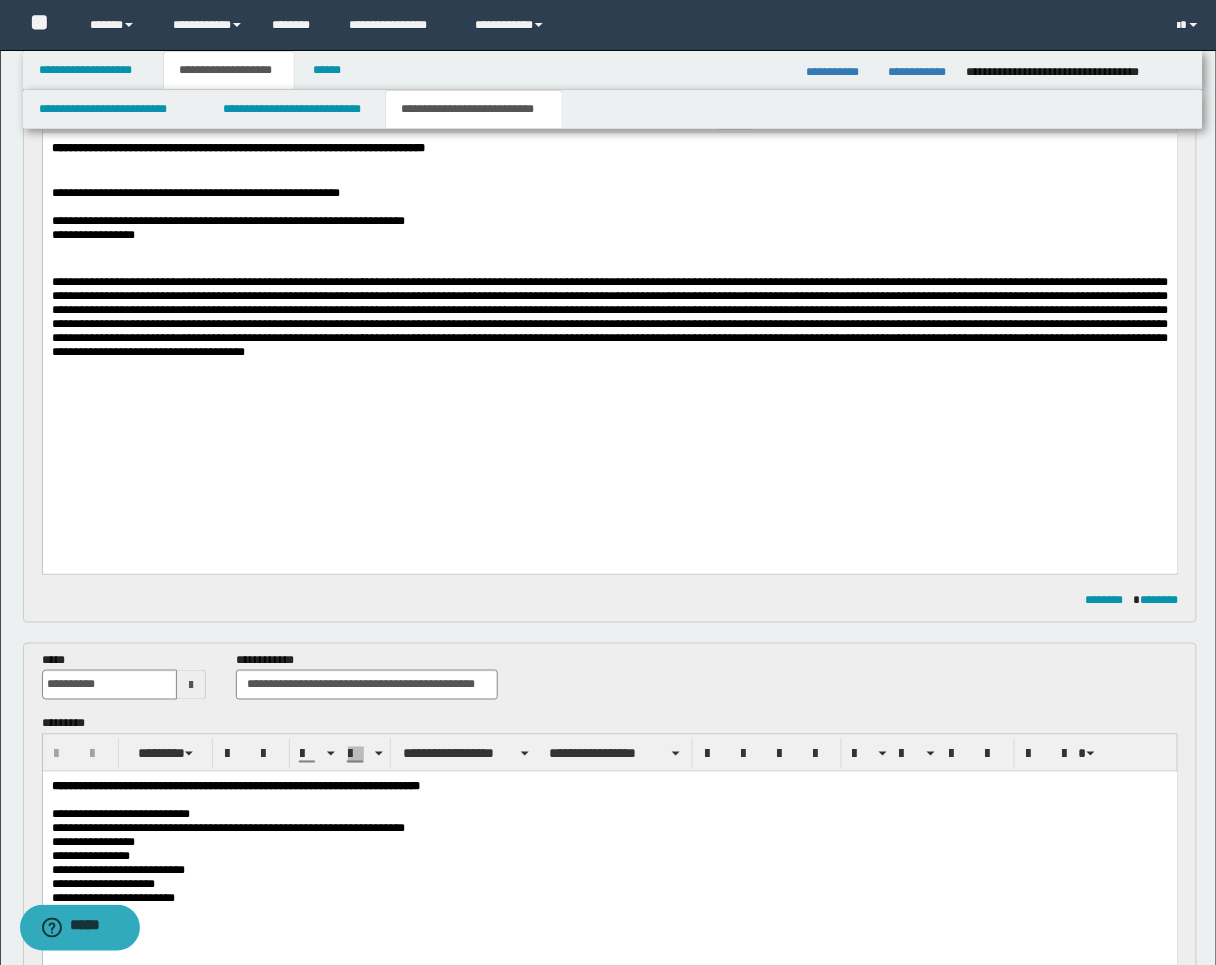 type 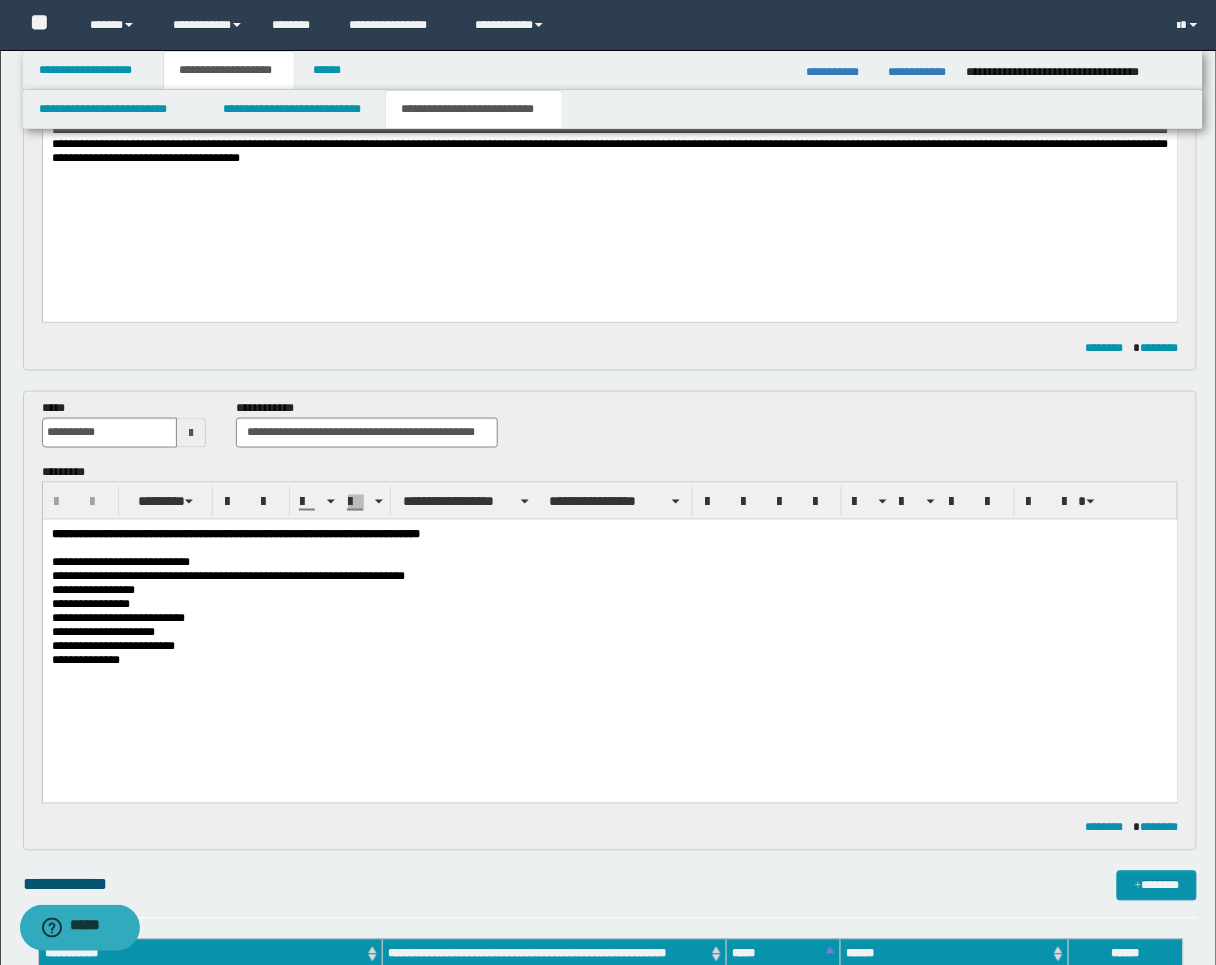 scroll, scrollTop: 444, scrollLeft: 0, axis: vertical 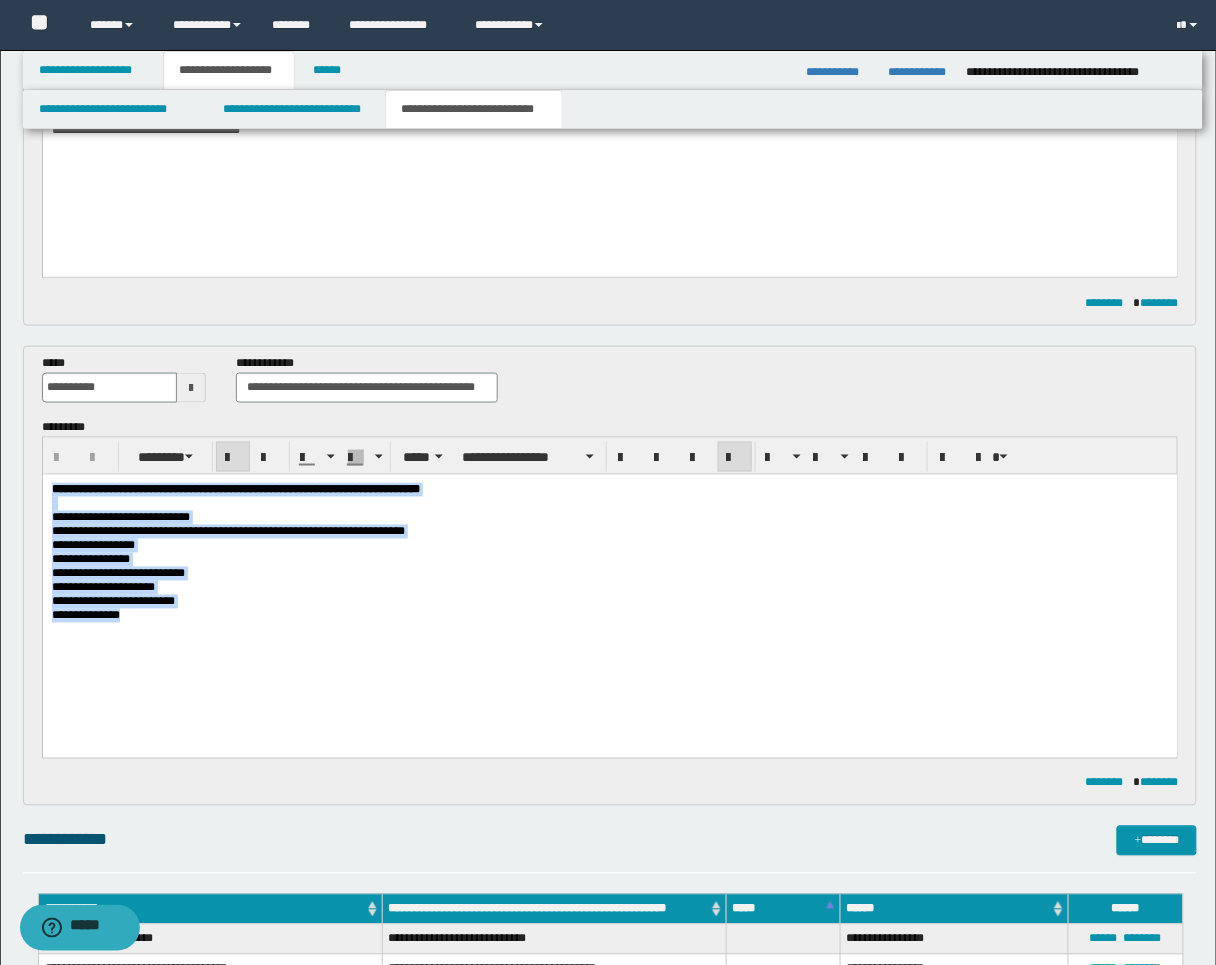 drag, startPoint x: 131, startPoint y: 650, endPoint x: -16, endPoint y: 444, distance: 253.07114 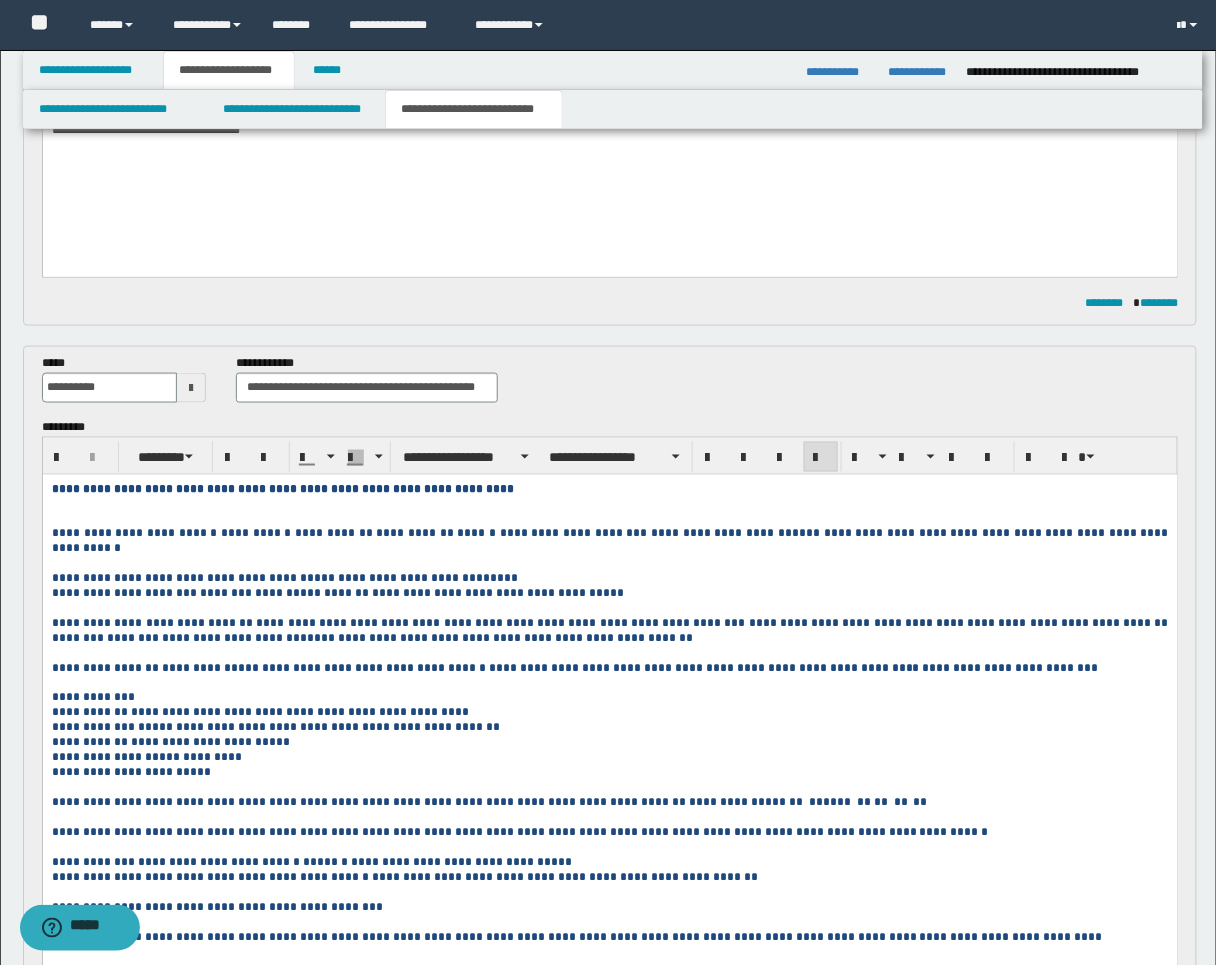 click on "**********" at bounding box center (609, 738) 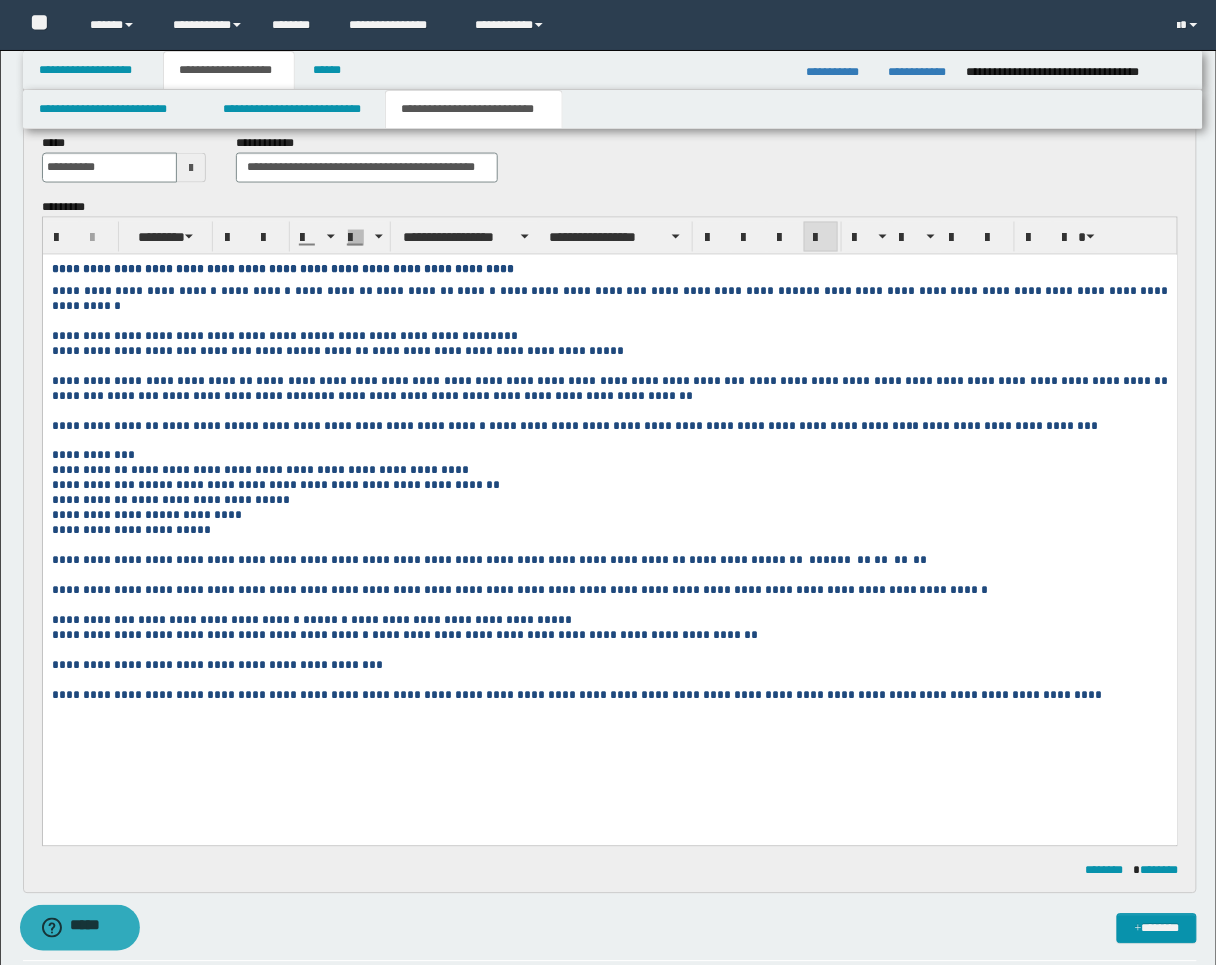 scroll, scrollTop: 666, scrollLeft: 0, axis: vertical 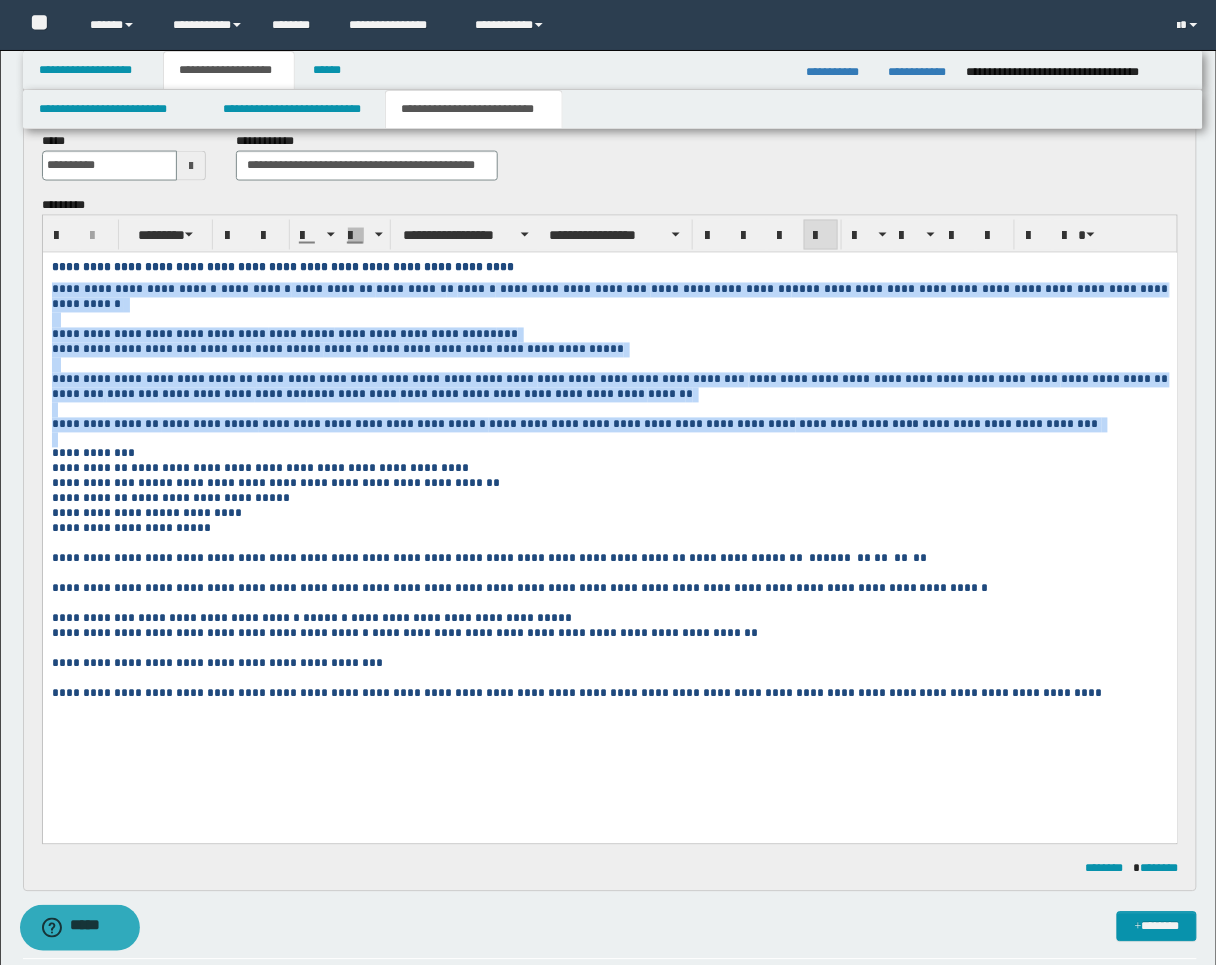 drag, startPoint x: 990, startPoint y: 434, endPoint x: 50, endPoint y: 291, distance: 950.81494 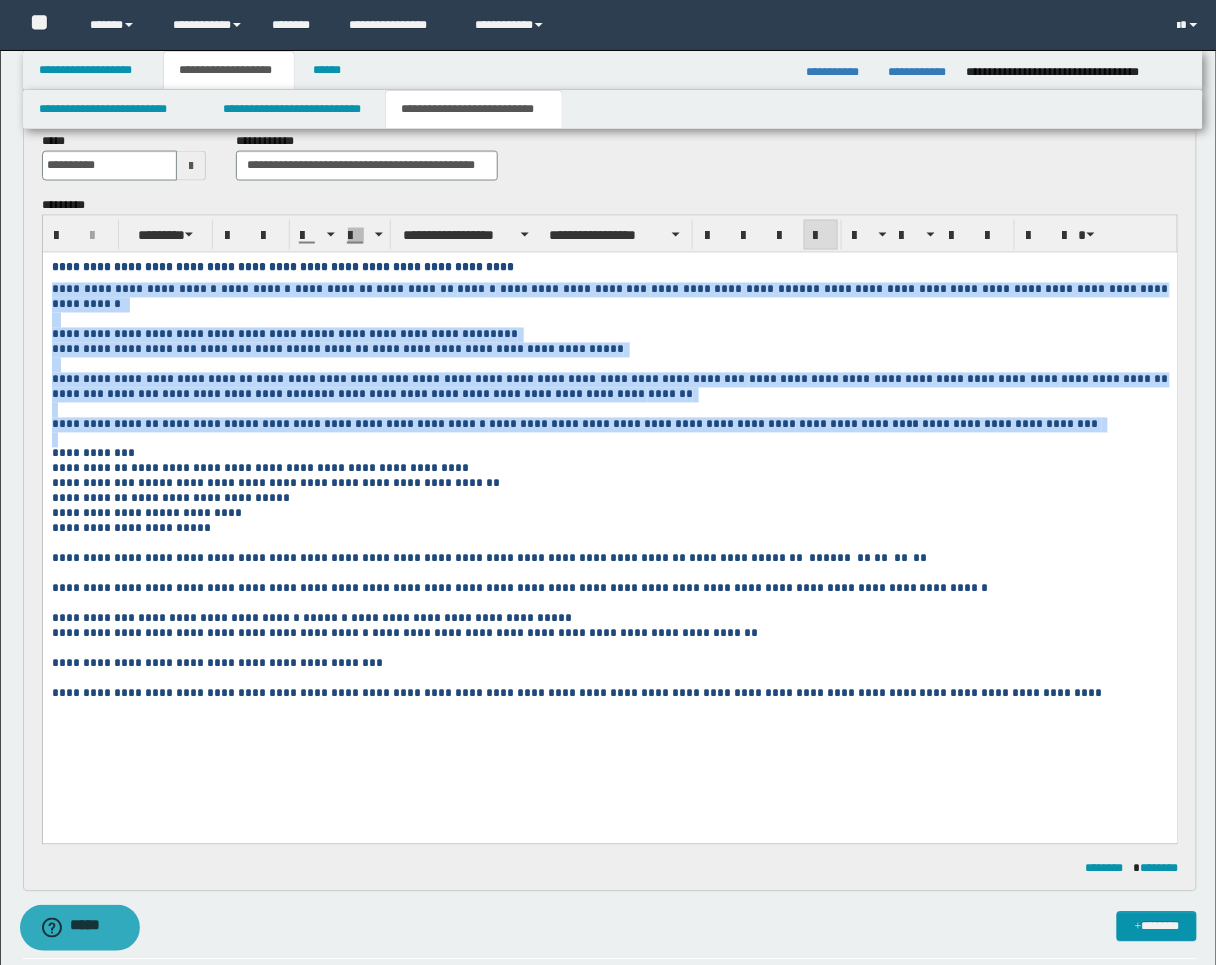 click on "**********" at bounding box center [609, 505] 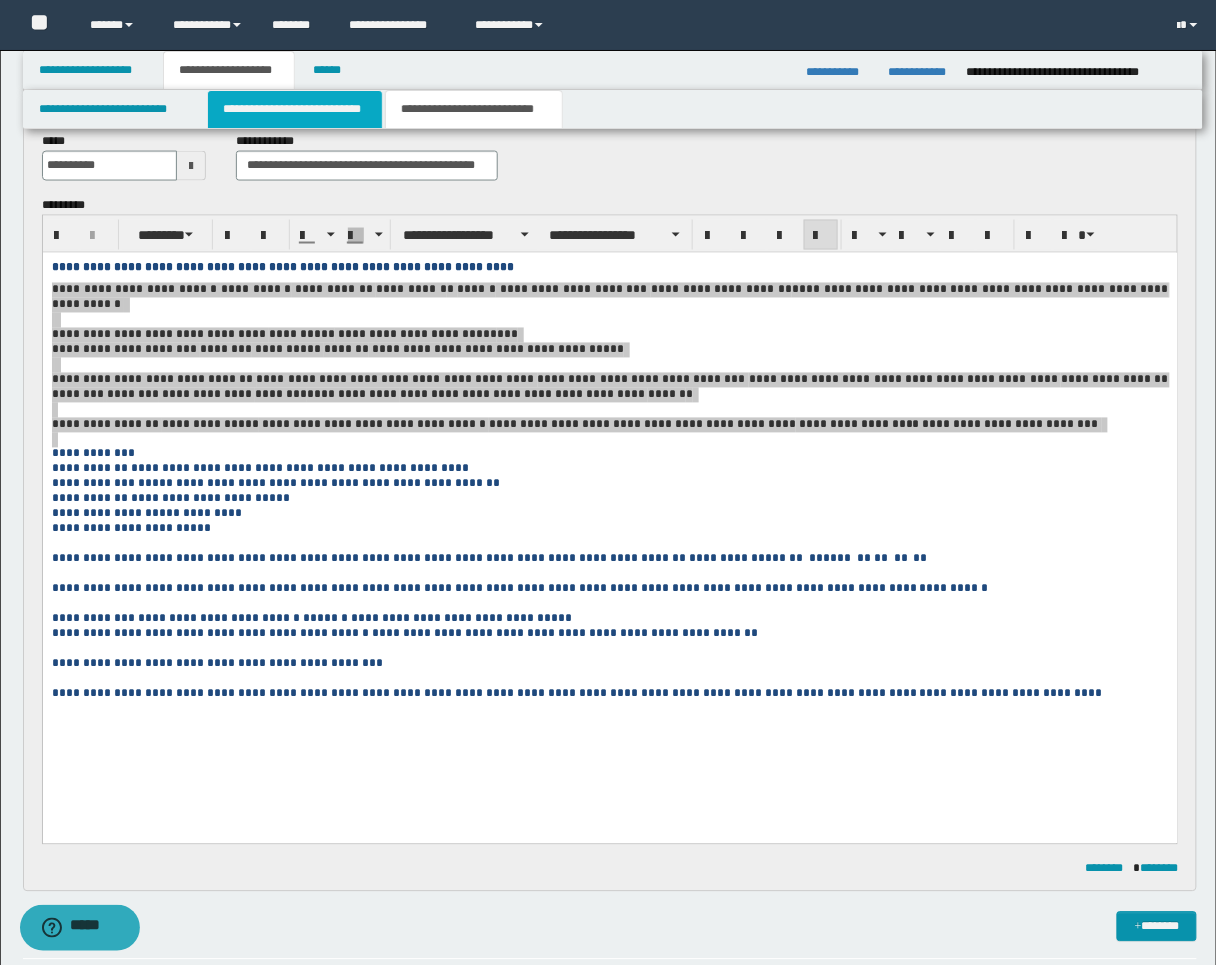 click on "**********" at bounding box center [295, 109] 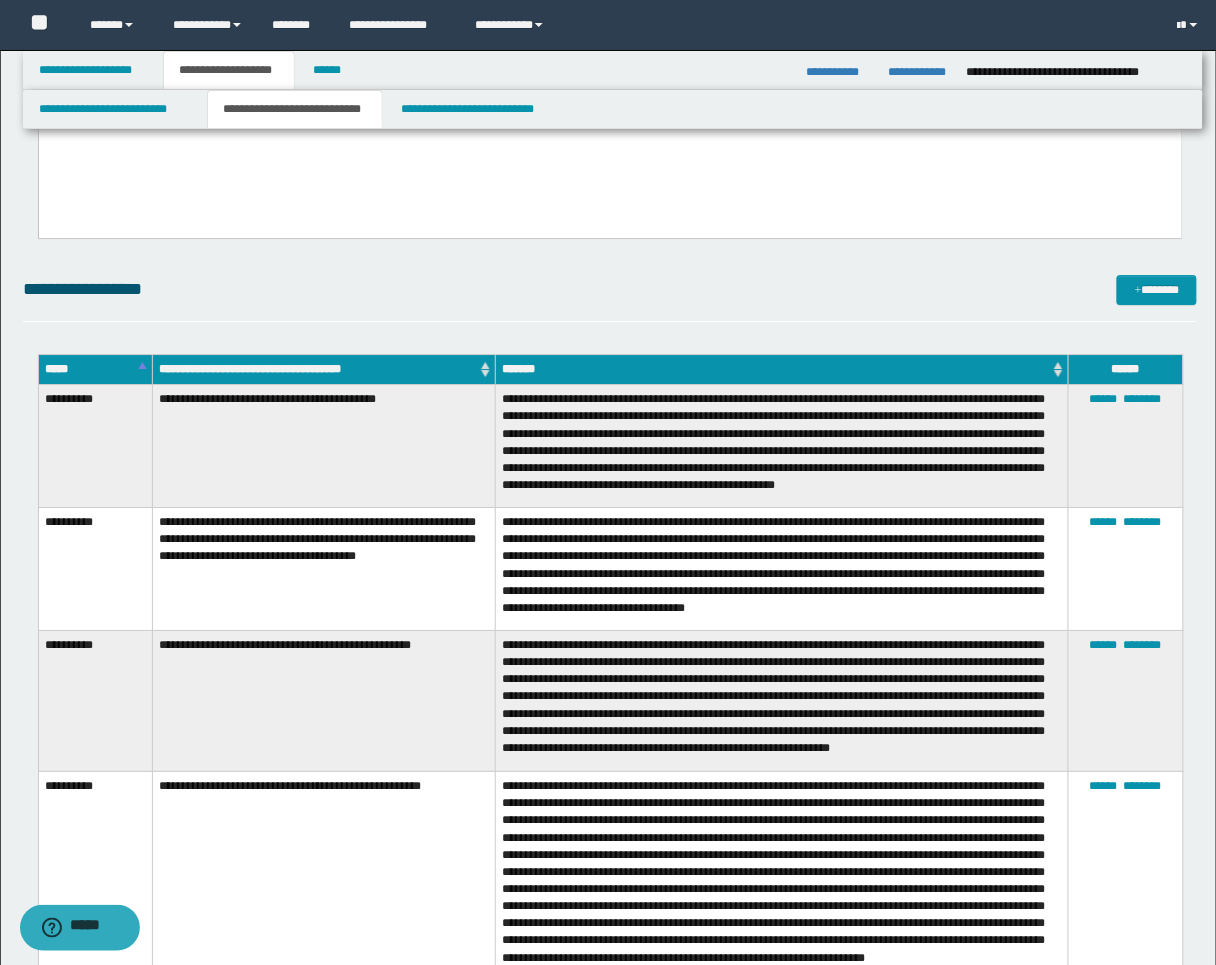 scroll, scrollTop: 3222, scrollLeft: 0, axis: vertical 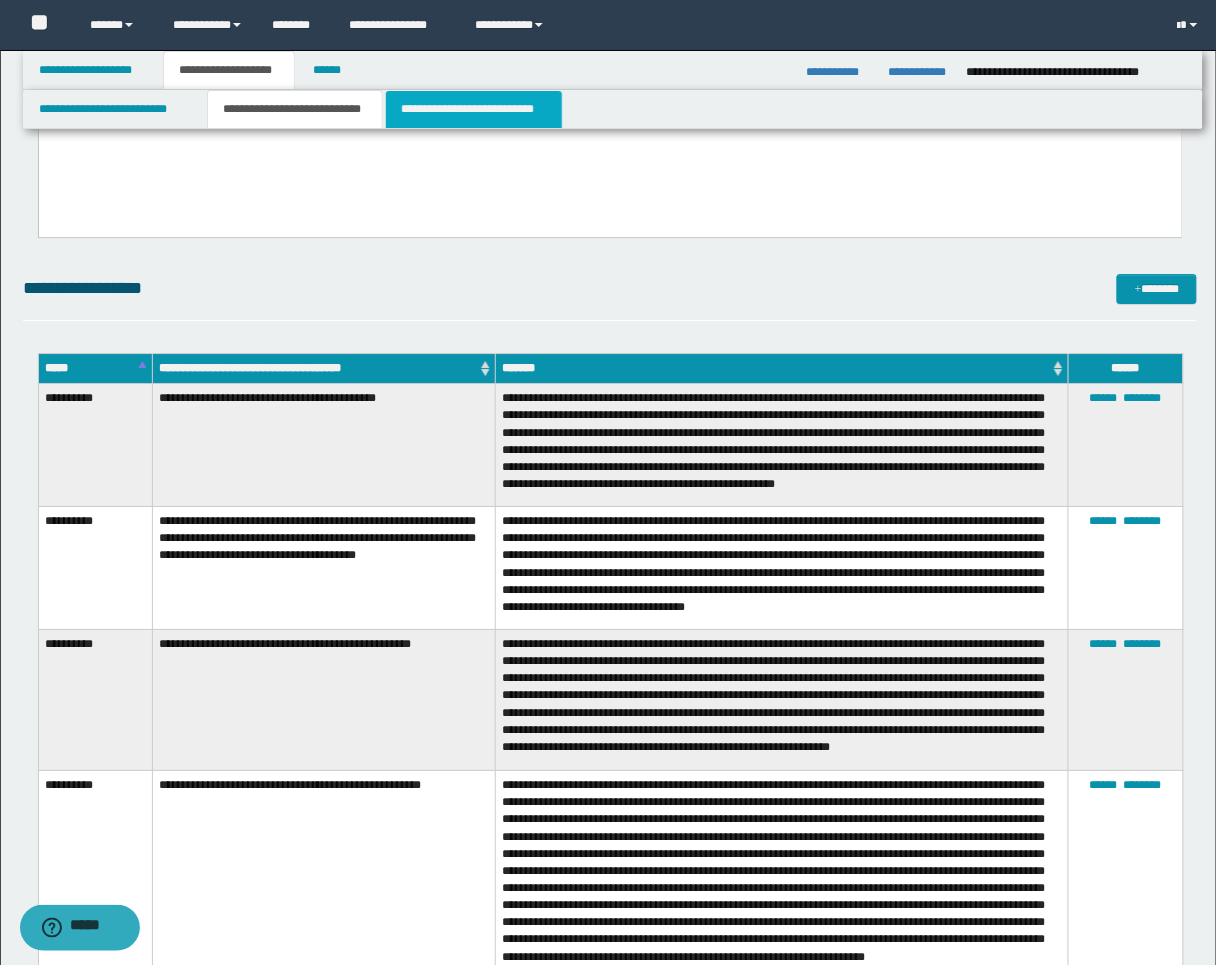 click on "**********" at bounding box center [474, 109] 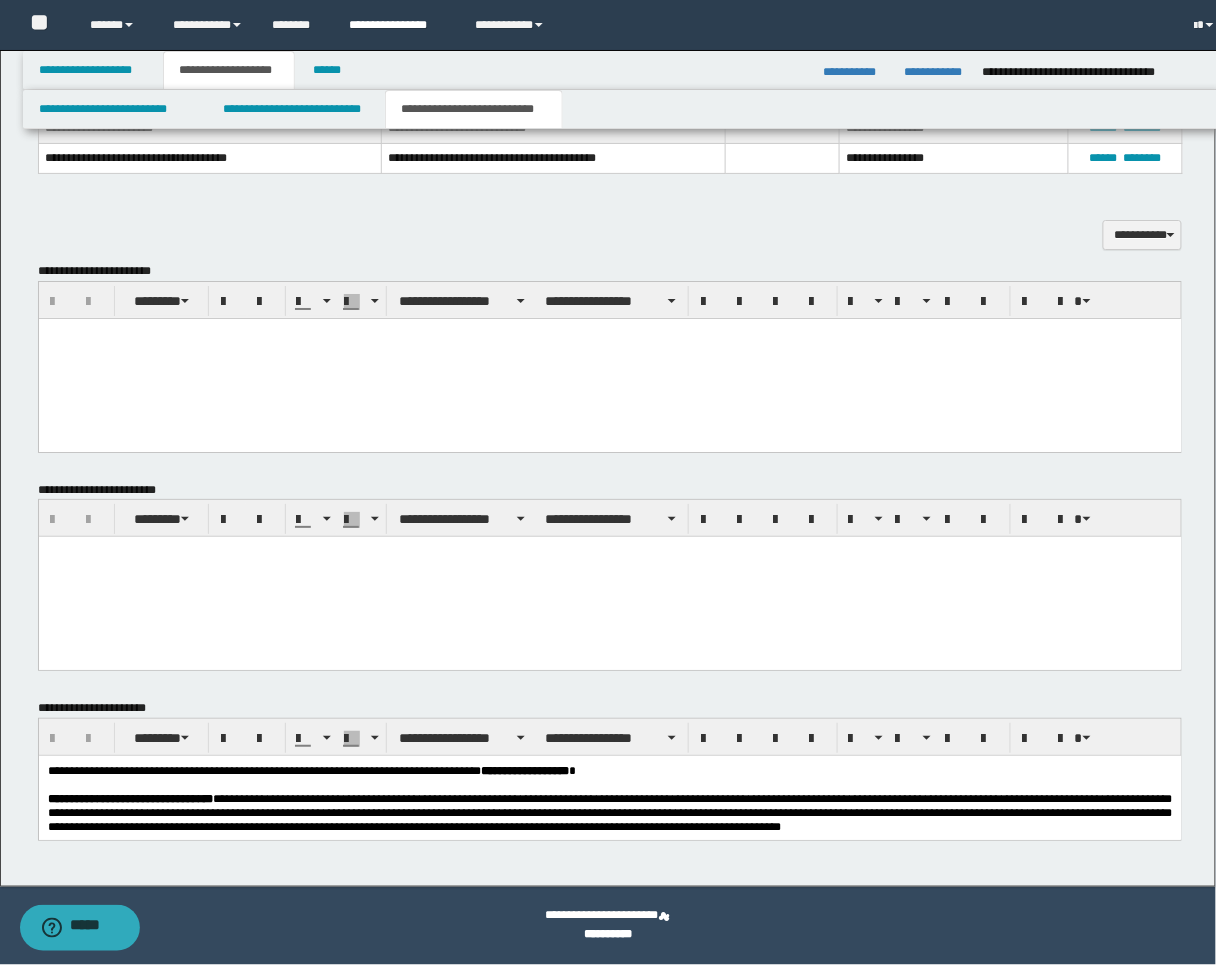 scroll, scrollTop: 1562, scrollLeft: 0, axis: vertical 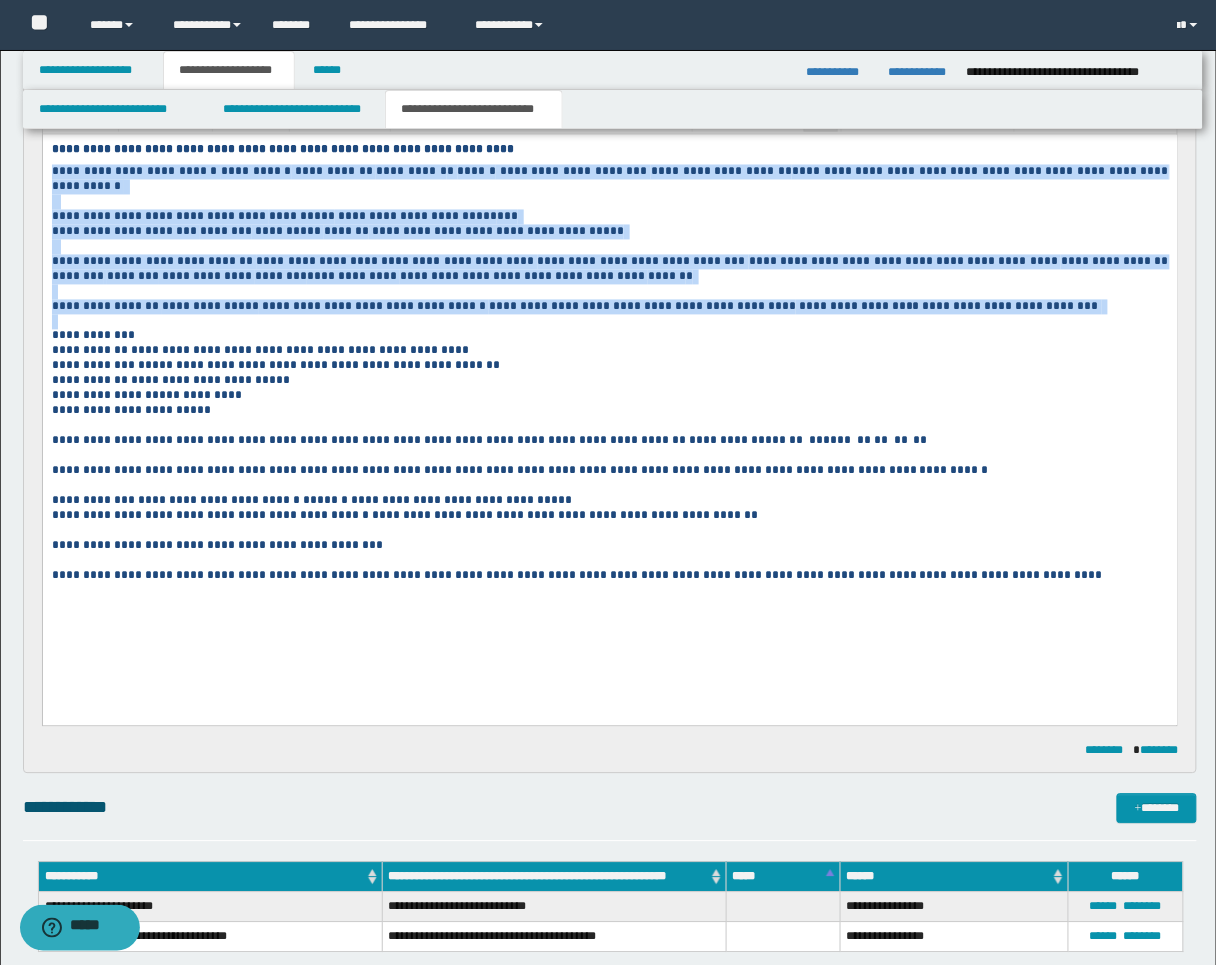 click on "**********" at bounding box center [643, 261] 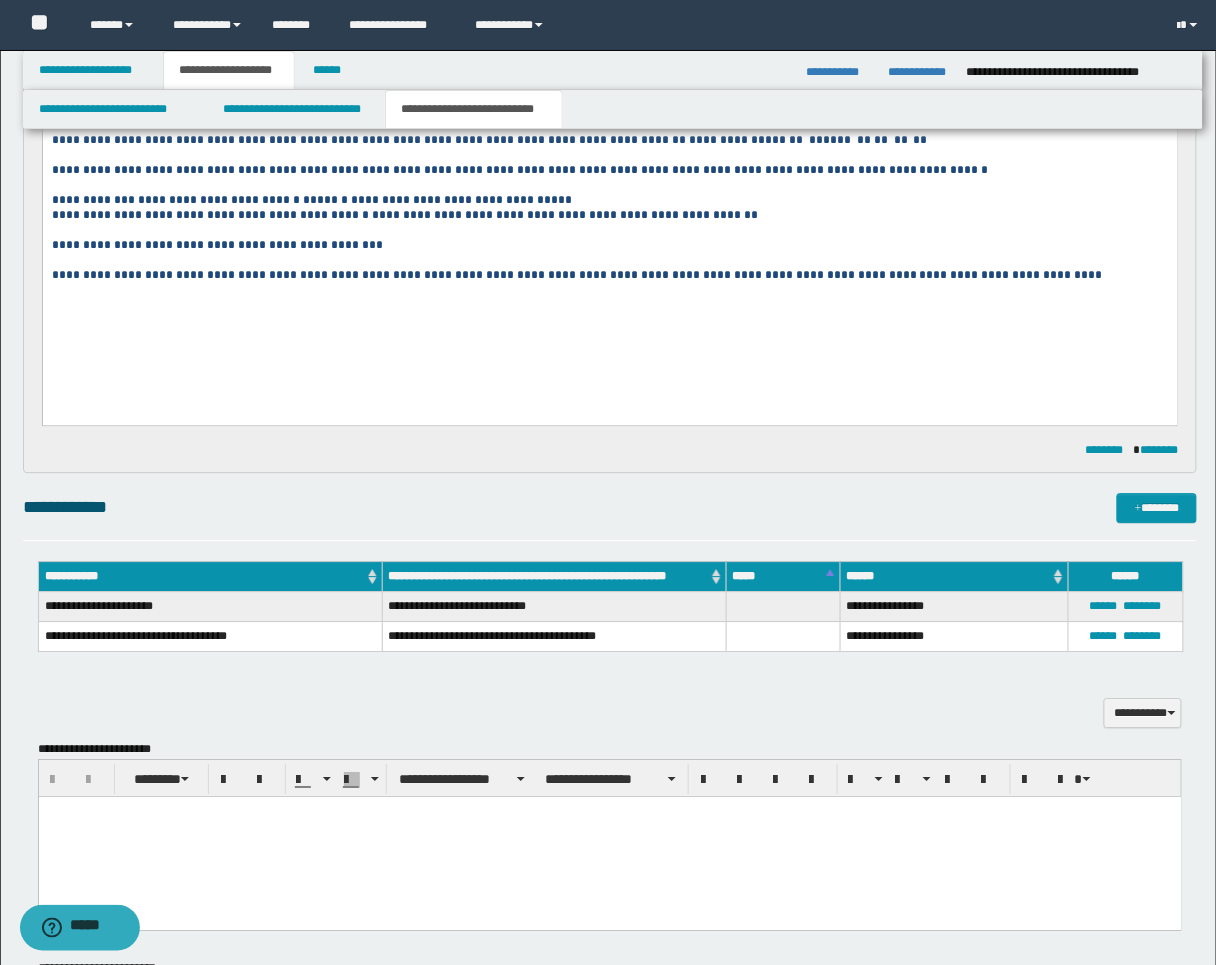 scroll, scrollTop: 1117, scrollLeft: 0, axis: vertical 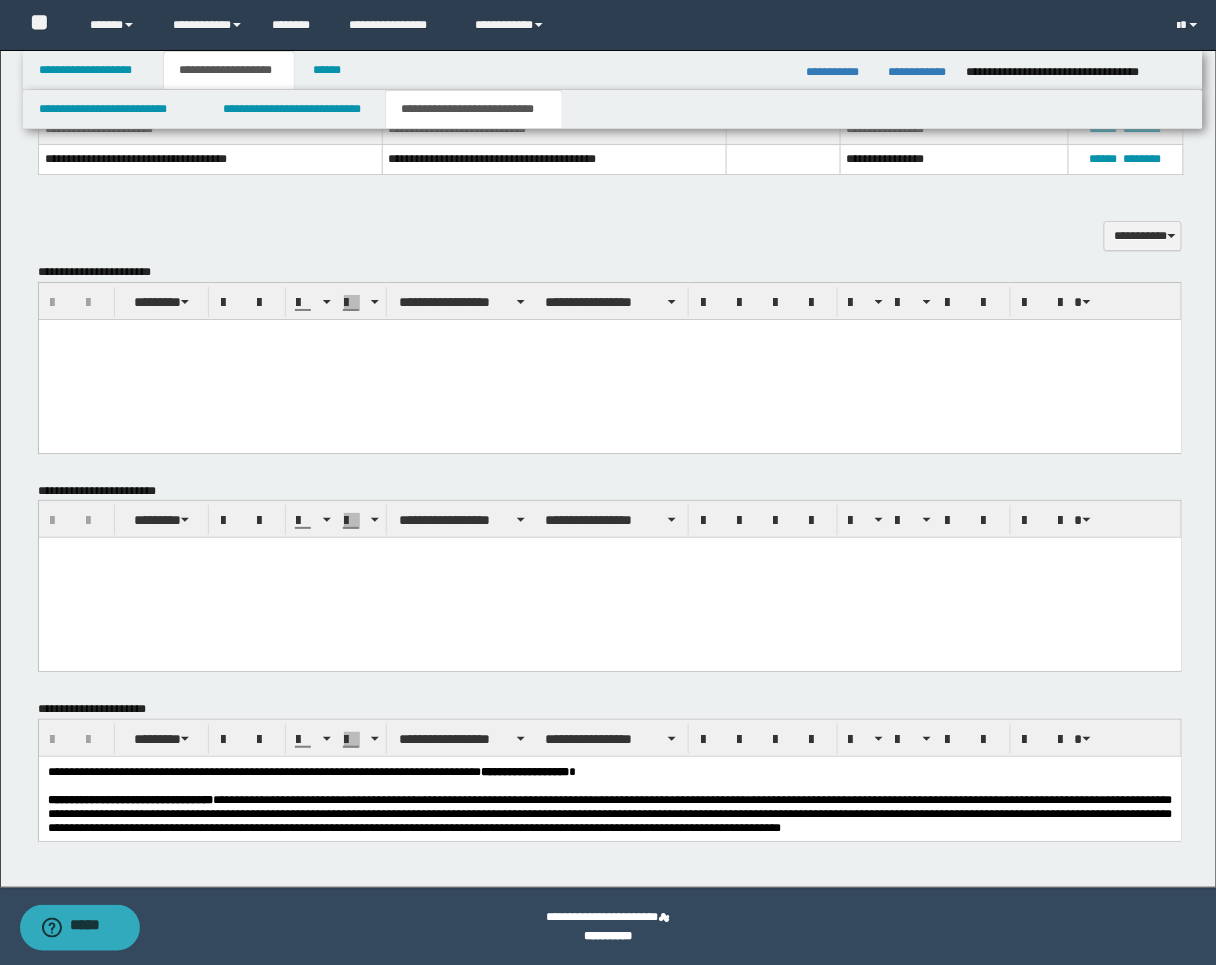 click at bounding box center (609, 359) 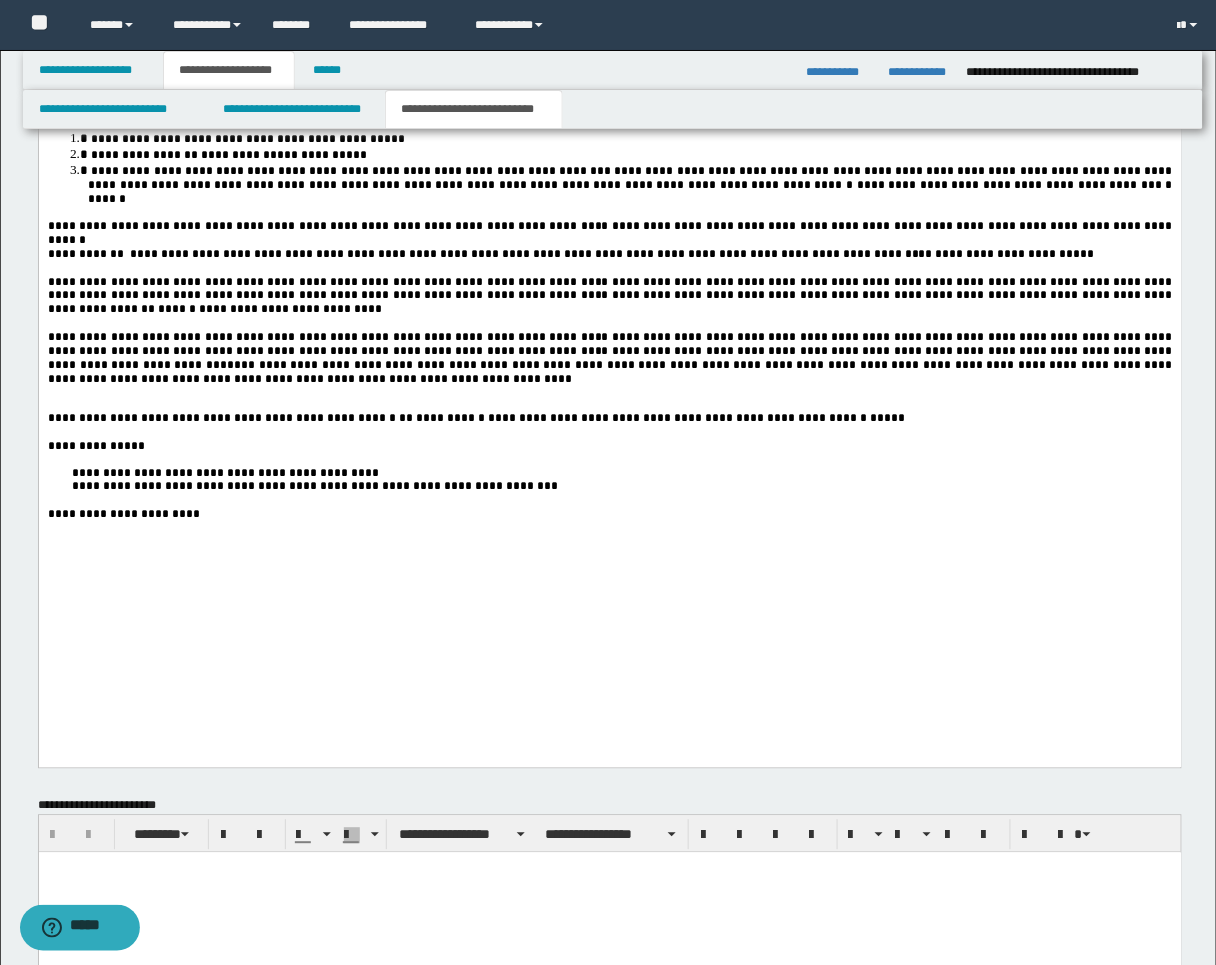 scroll, scrollTop: 2228, scrollLeft: 0, axis: vertical 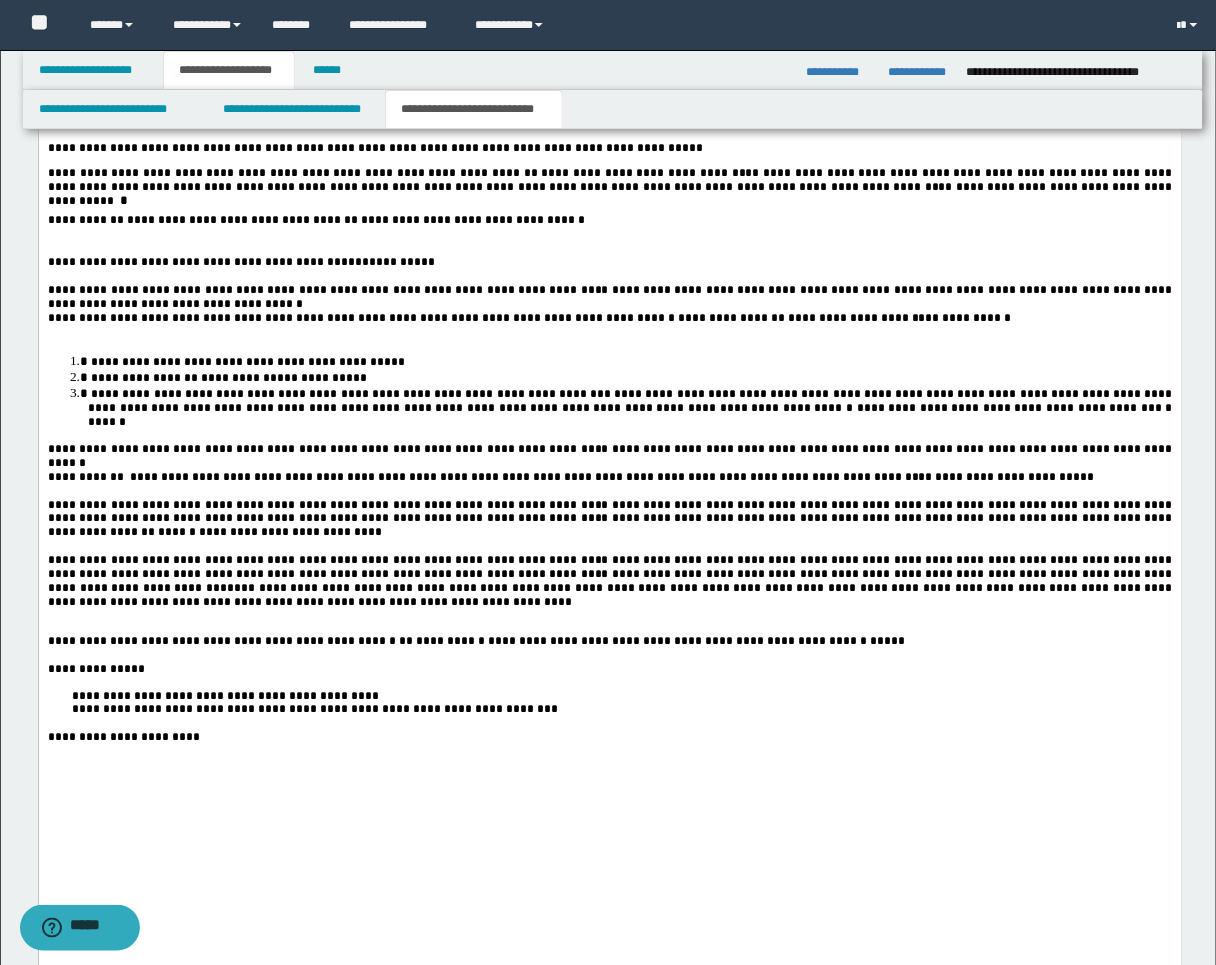 click at bounding box center [609, 249] 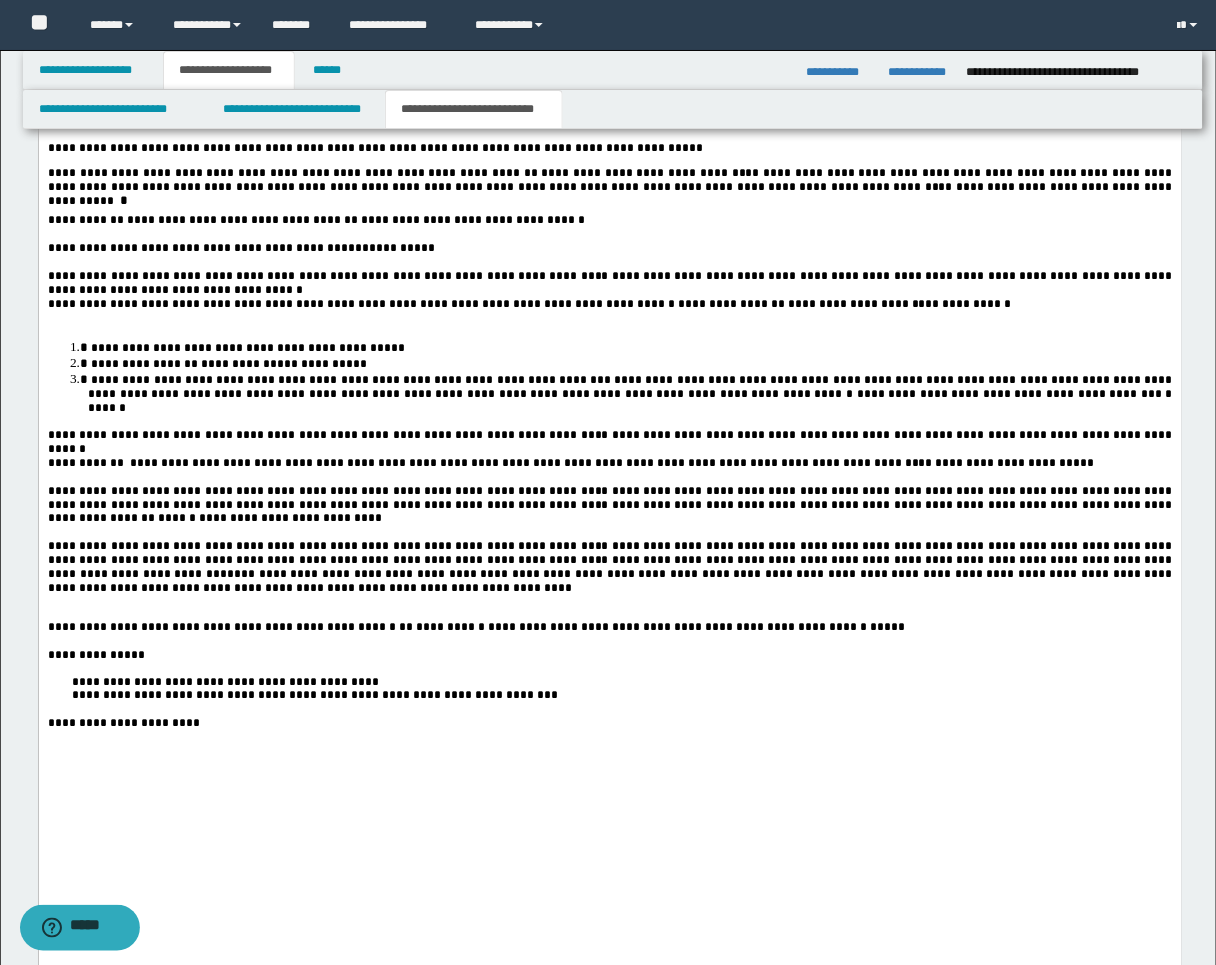 click at bounding box center (609, 319) 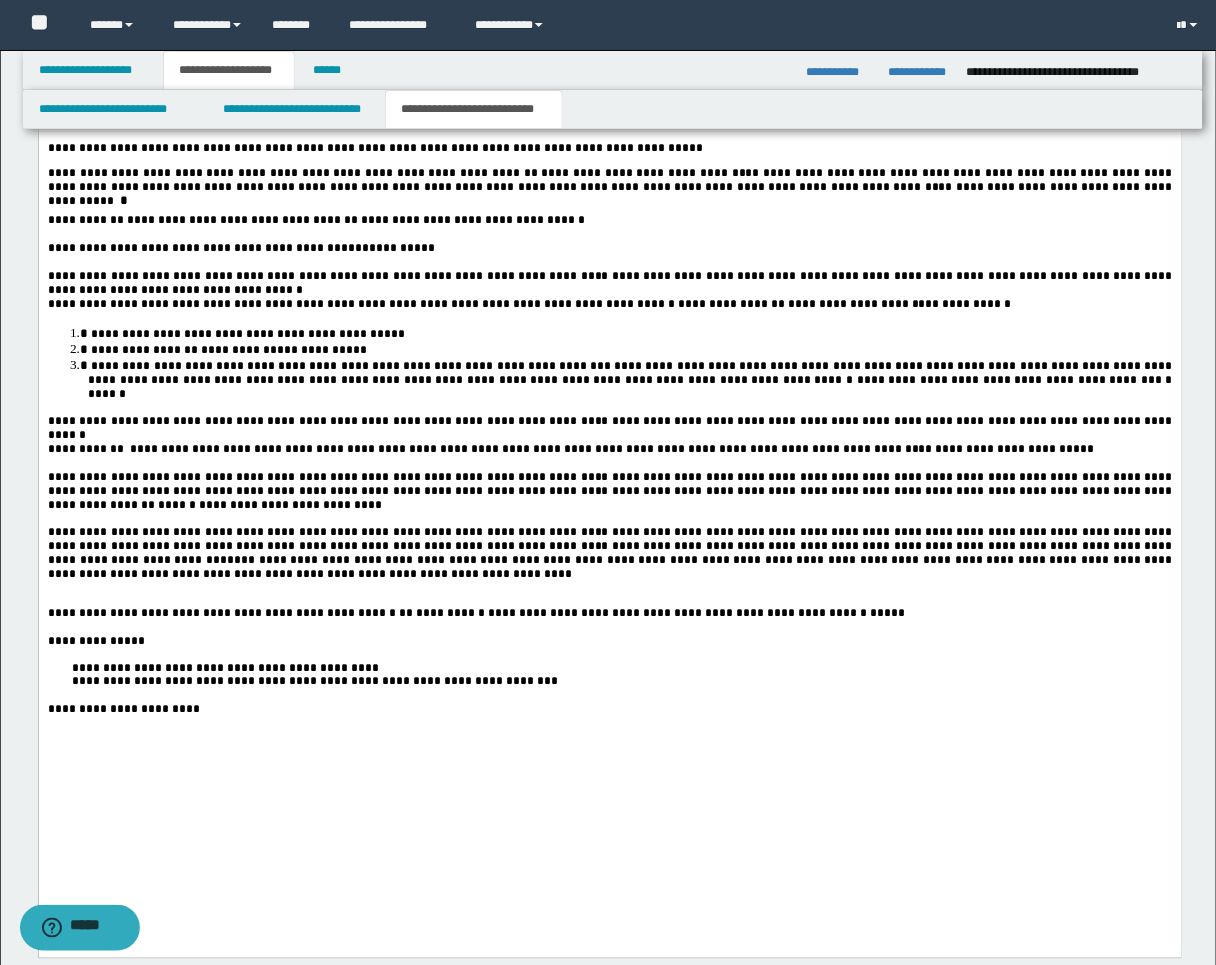 click on "**********" at bounding box center (245, 335) 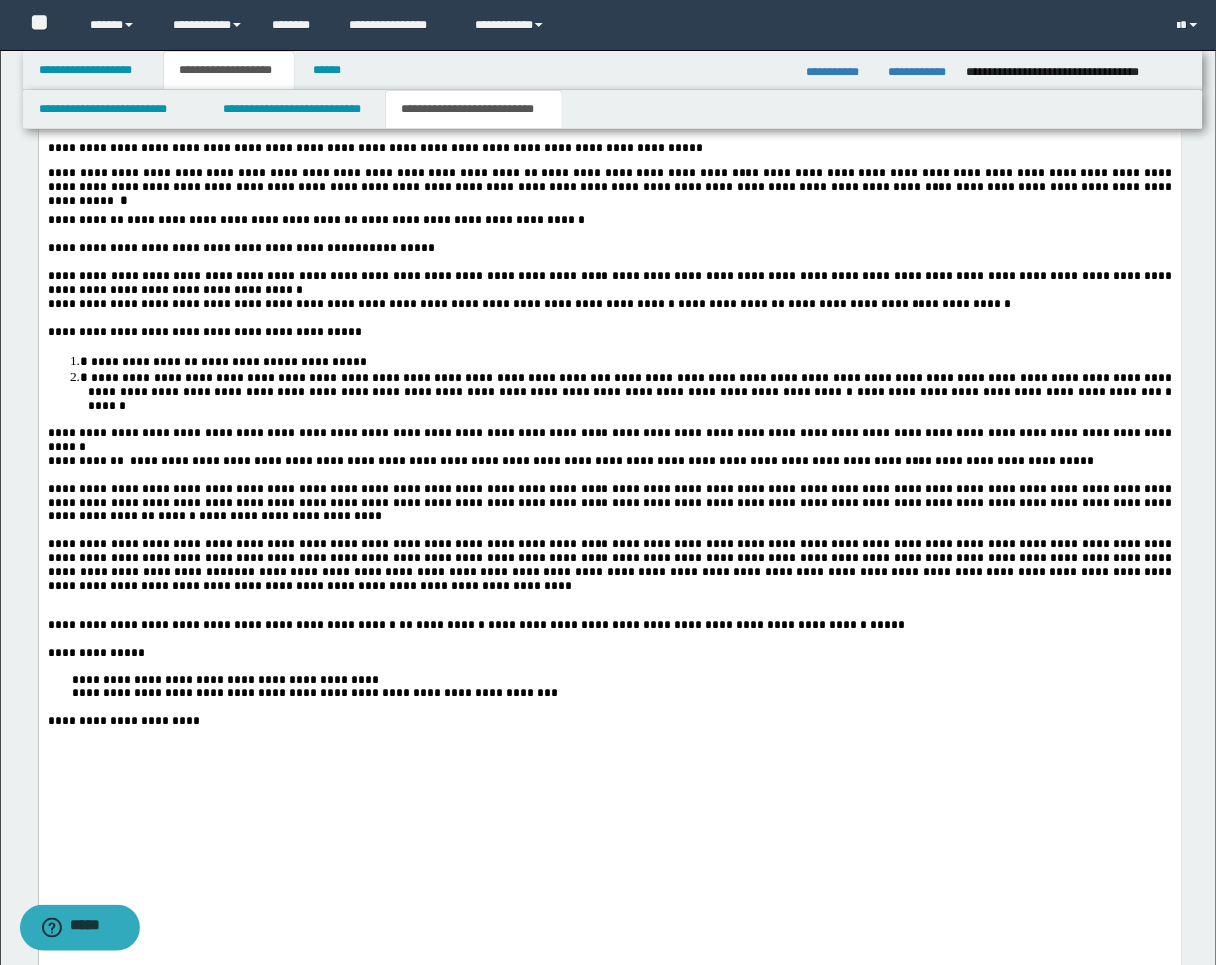 click on "**********" at bounding box center (143, 363) 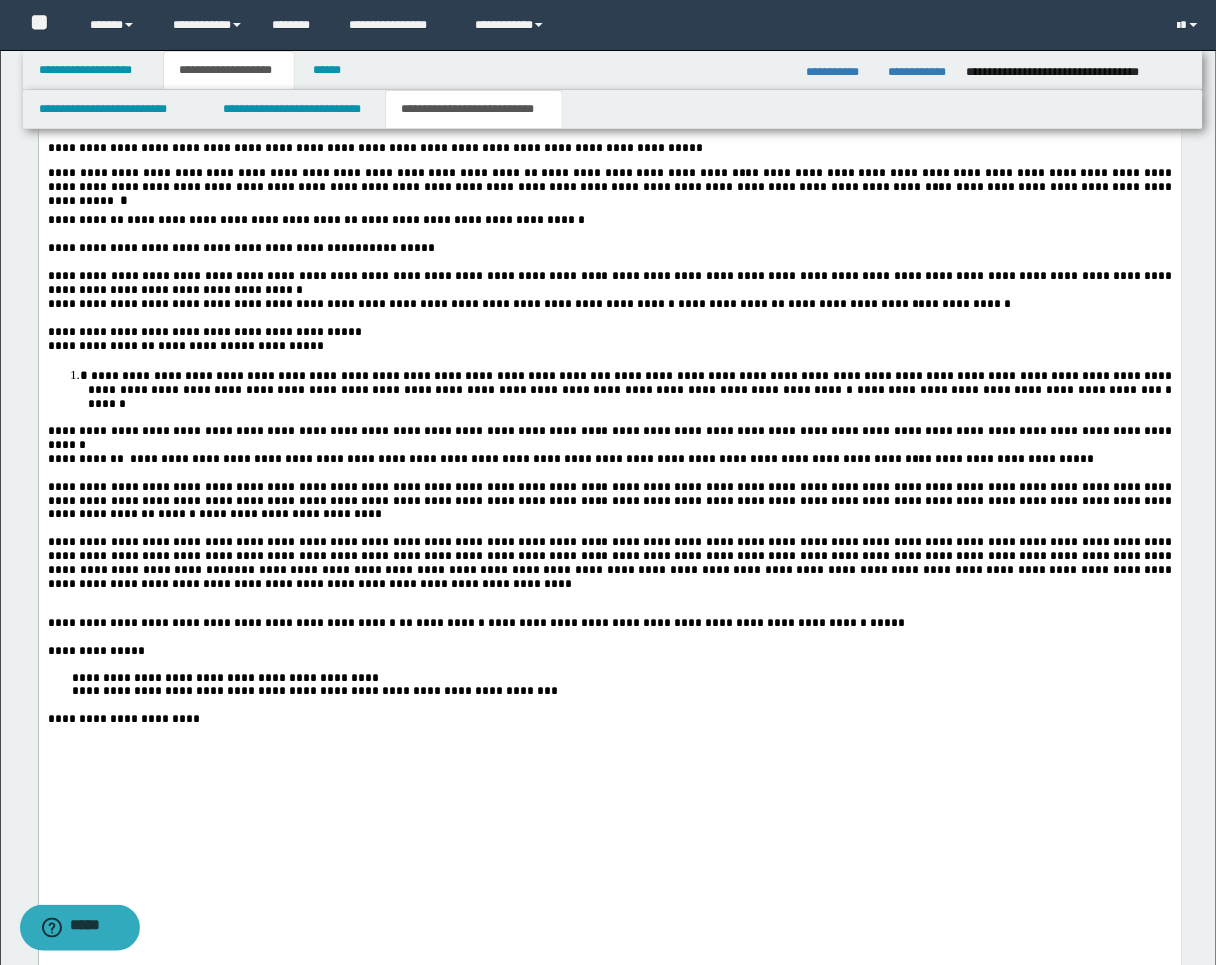 click on "**********" at bounding box center (348, 377) 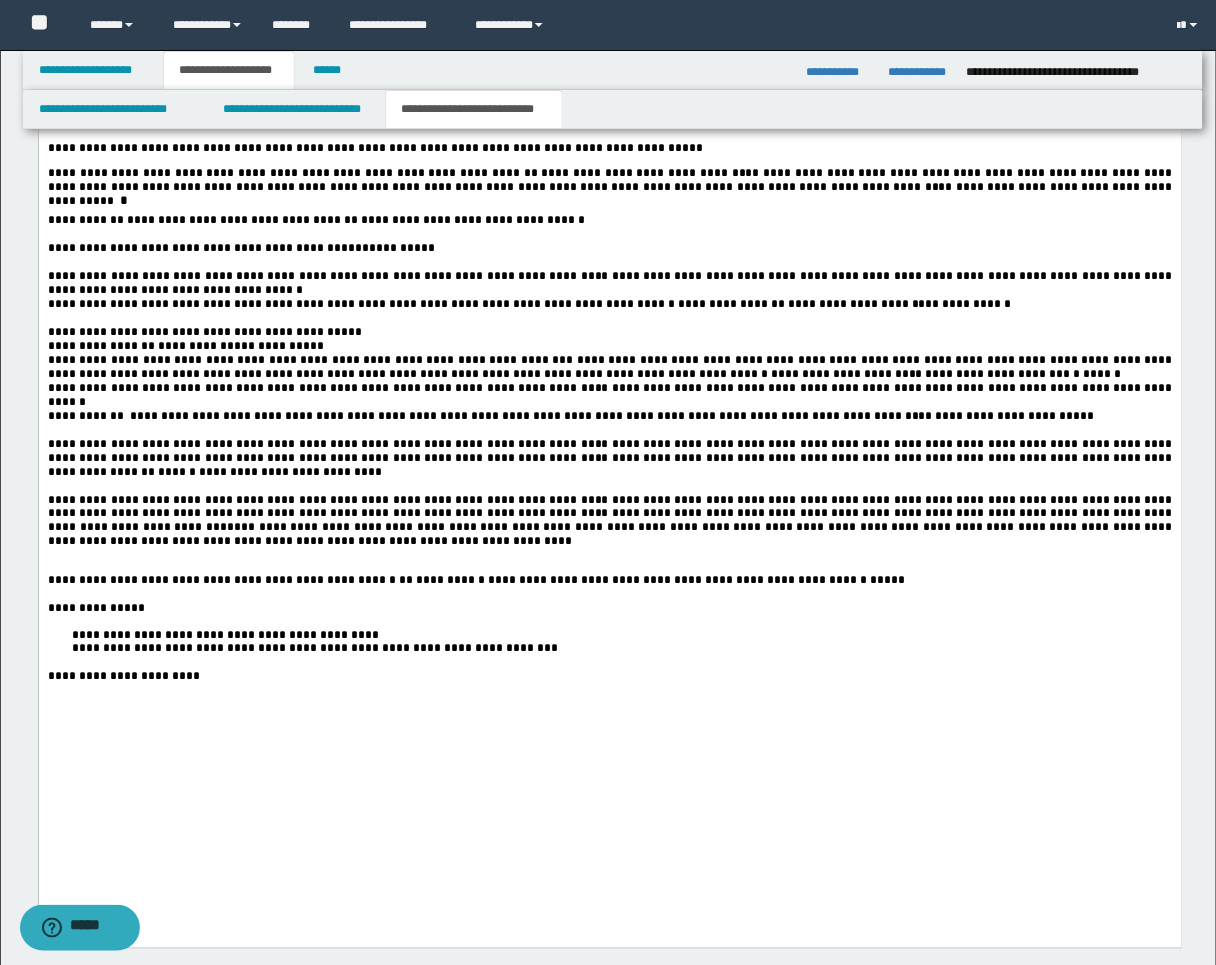 click on "**********" at bounding box center (609, 368) 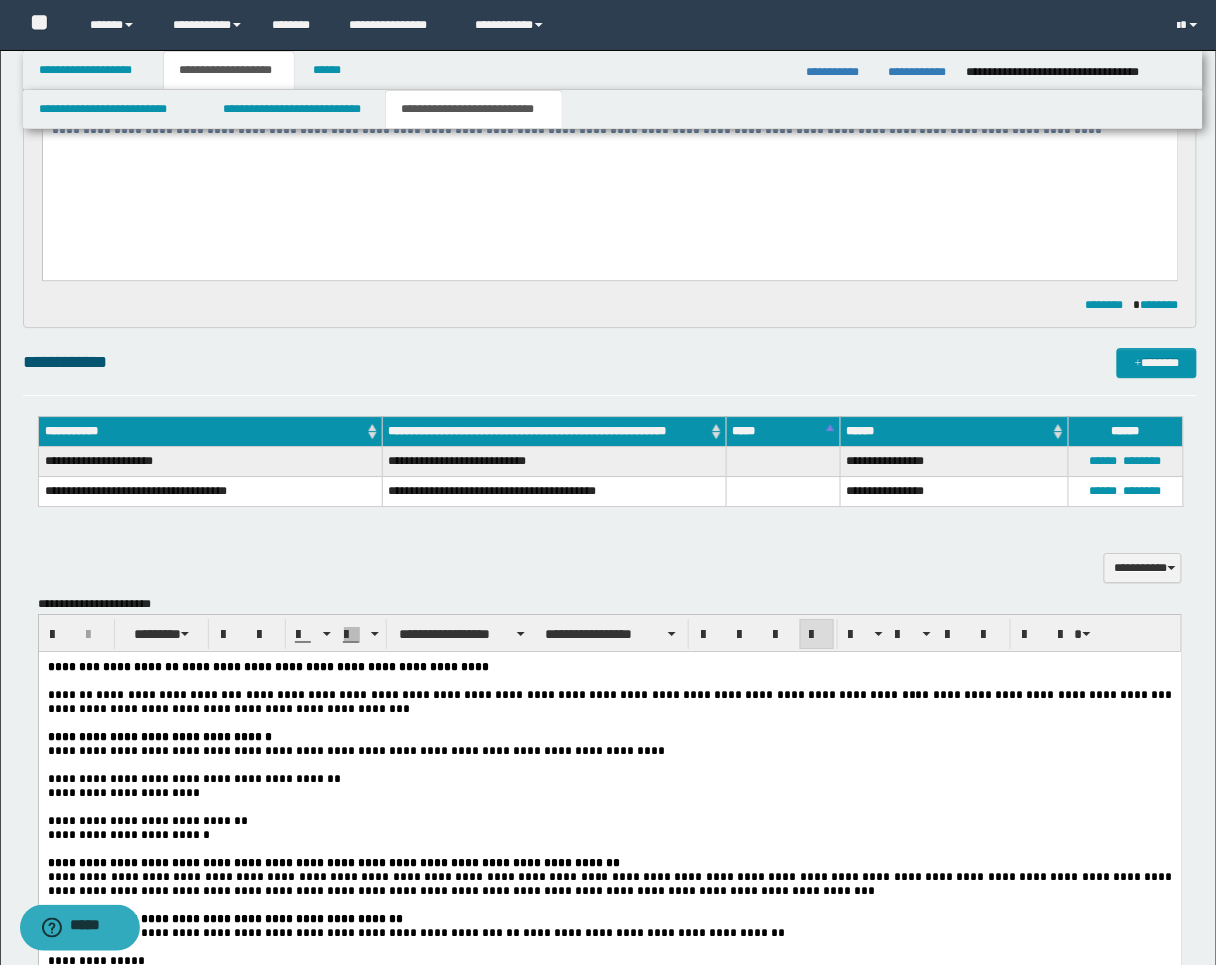 scroll, scrollTop: 1228, scrollLeft: 0, axis: vertical 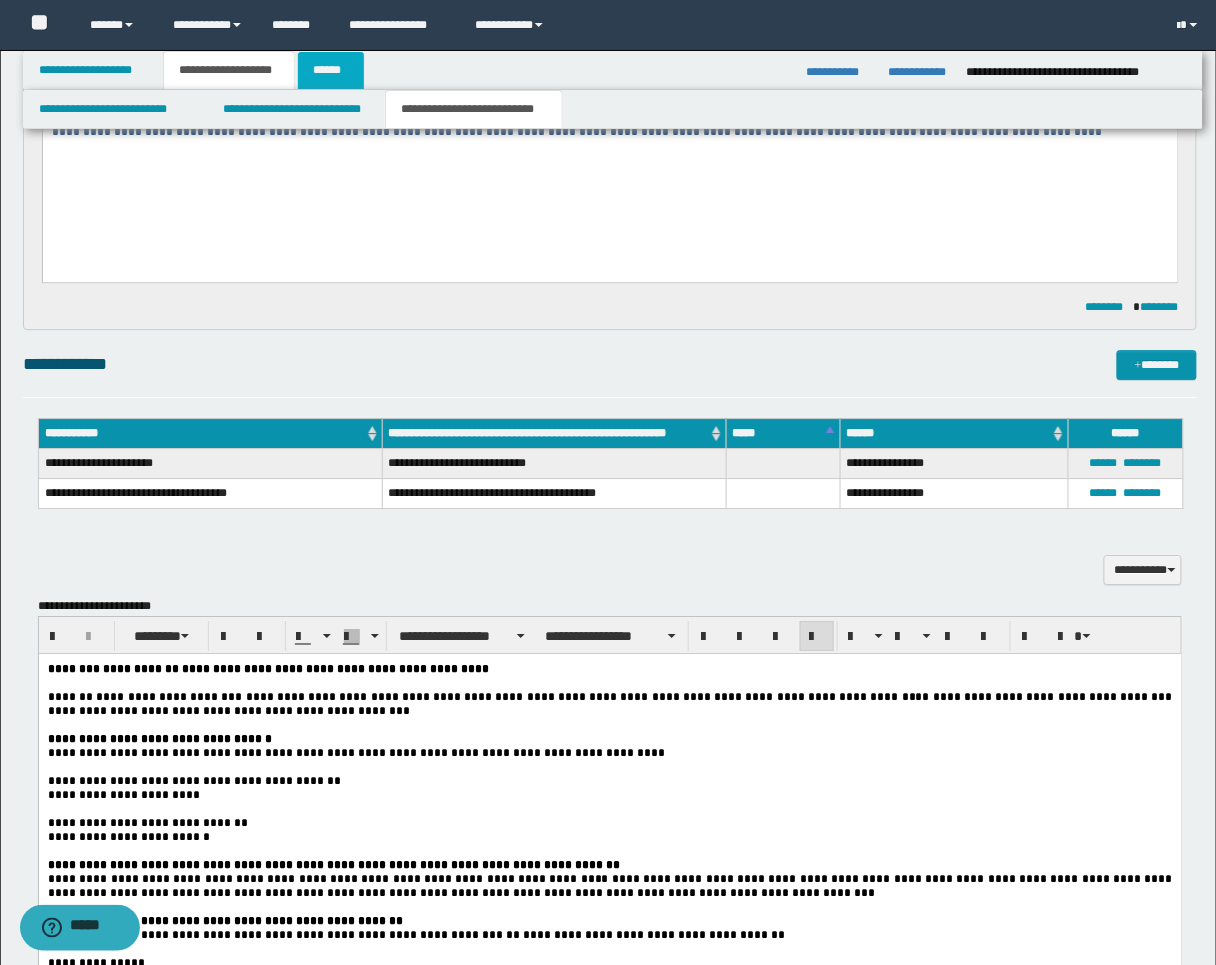 click on "******" at bounding box center (331, 70) 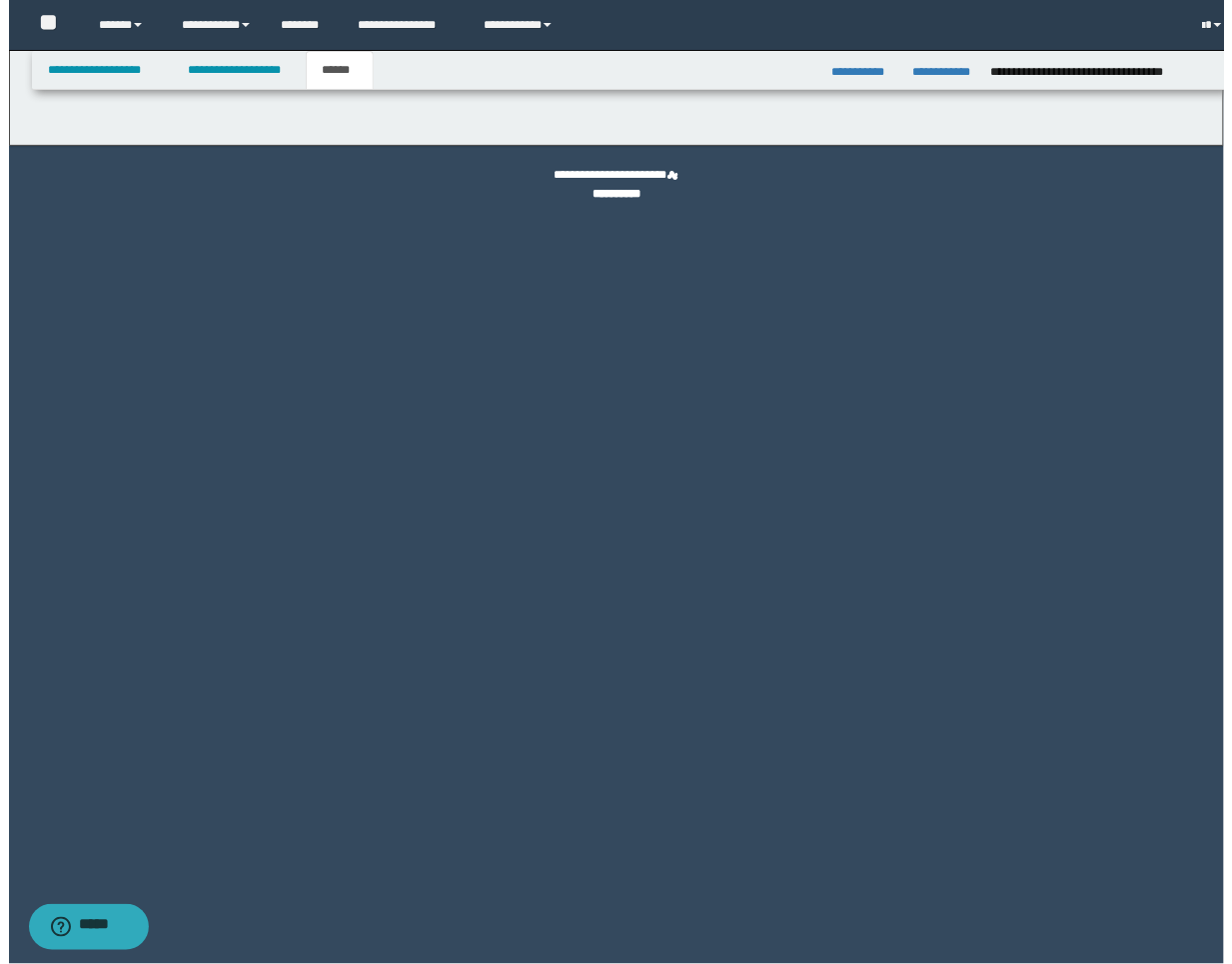 scroll, scrollTop: 0, scrollLeft: 0, axis: both 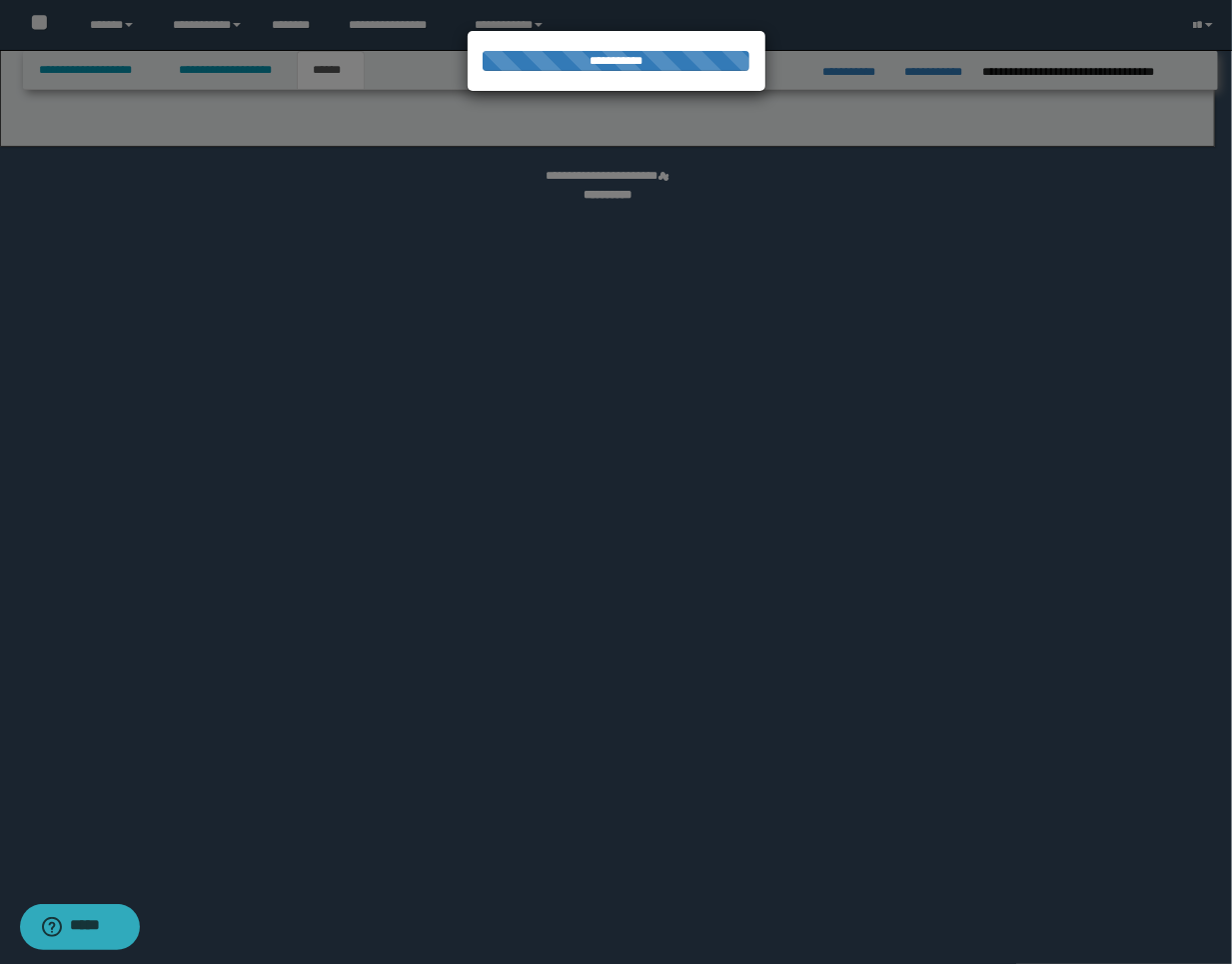 select on "*" 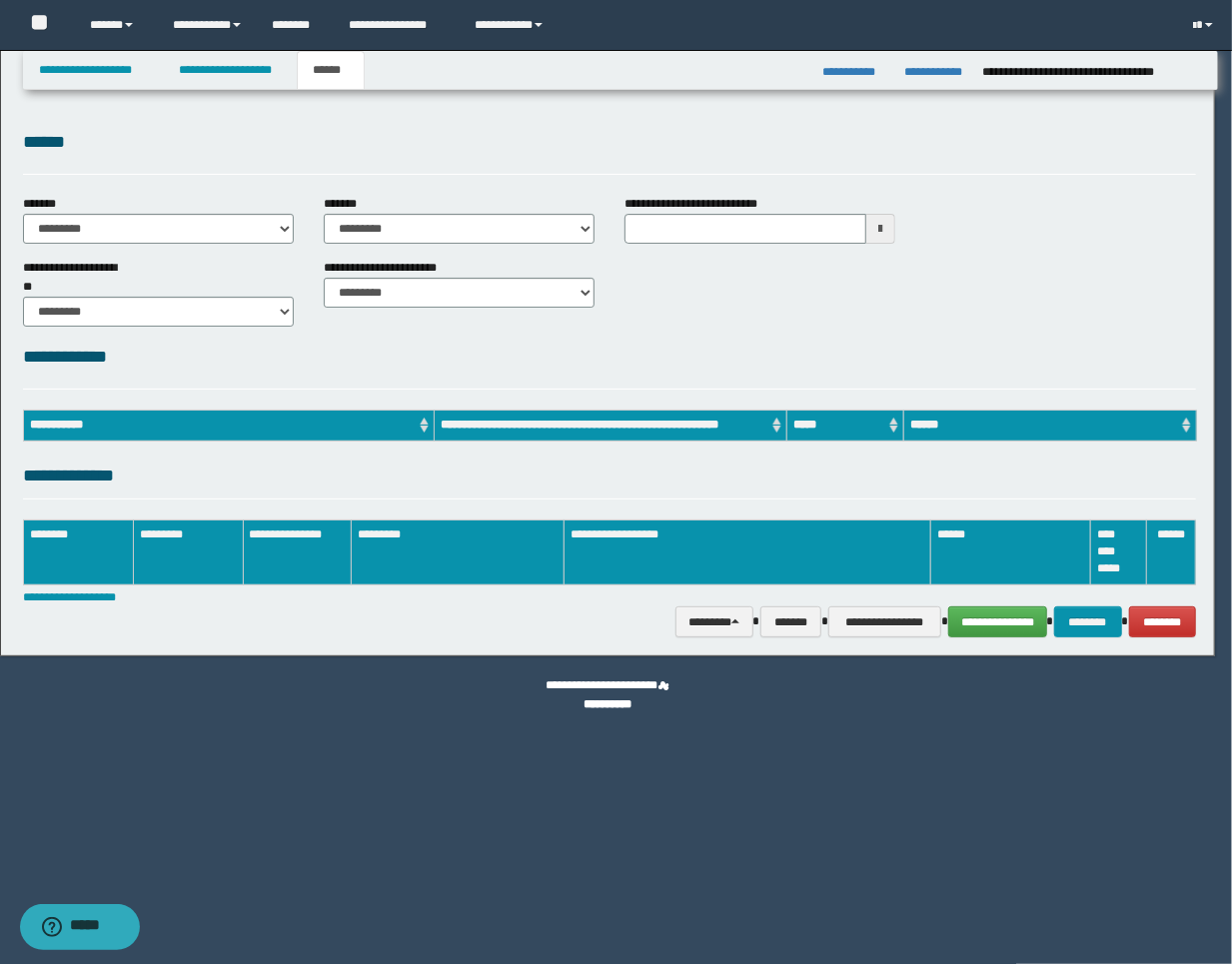 scroll, scrollTop: 0, scrollLeft: 0, axis: both 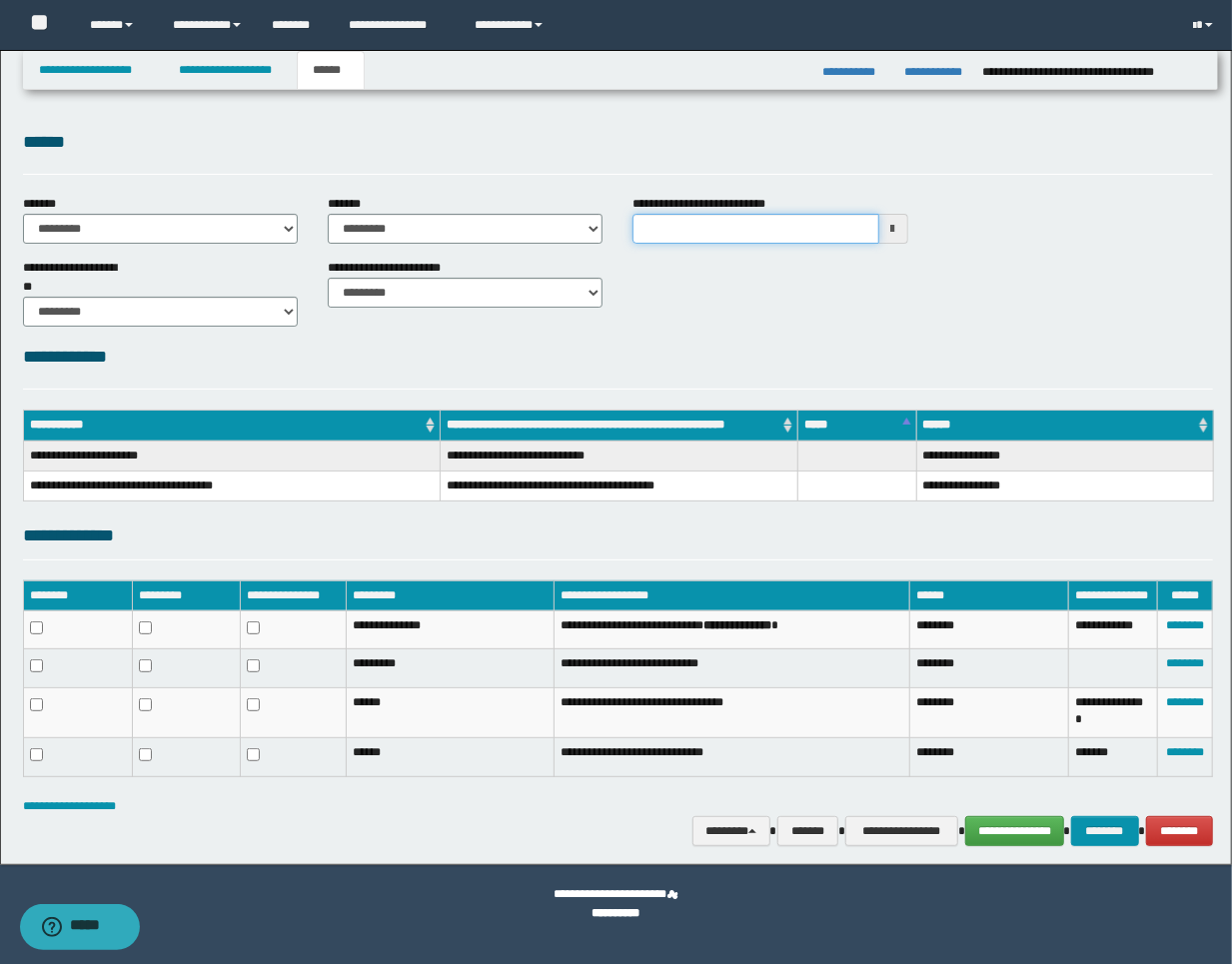 click on "**********" at bounding box center [755, 229] 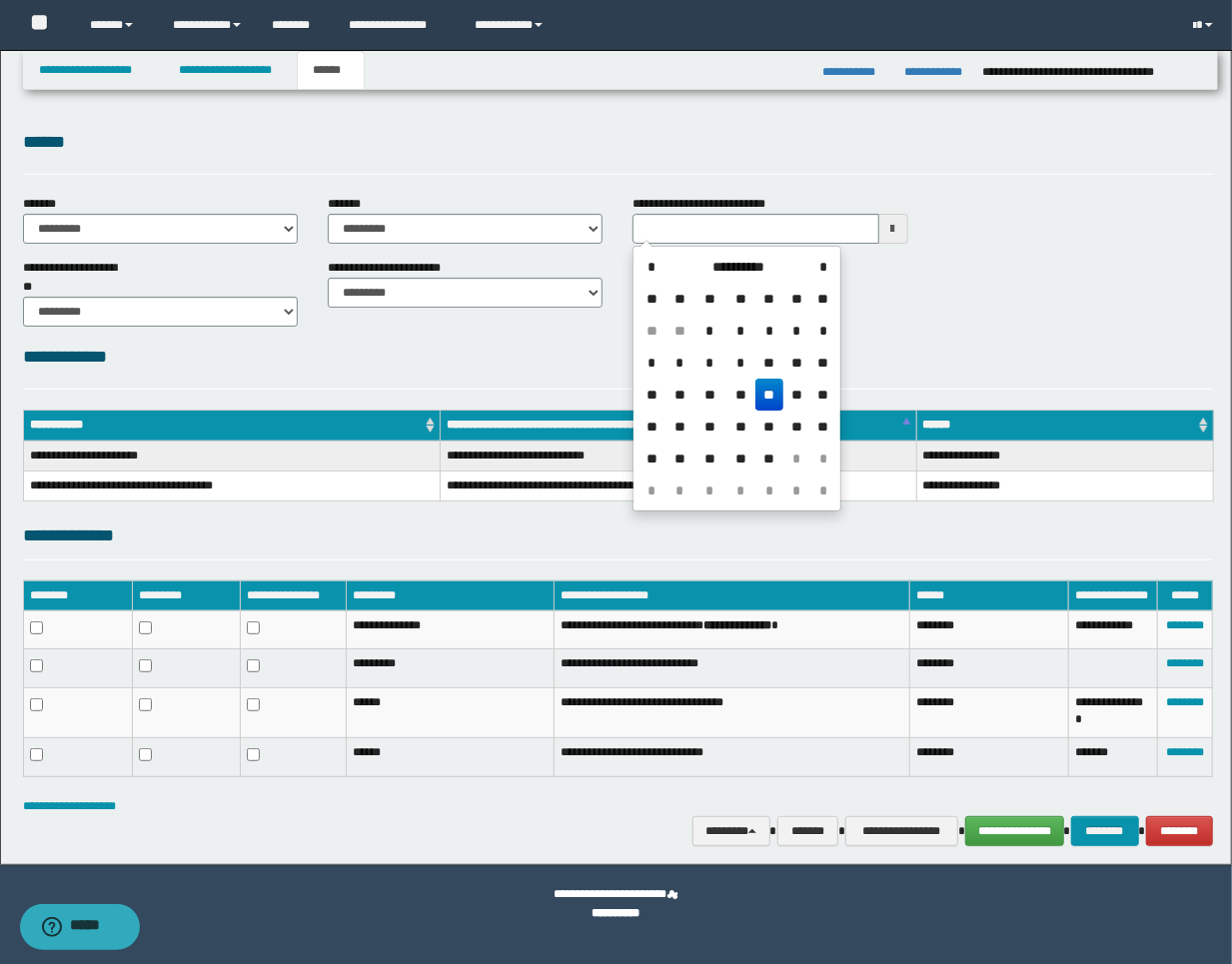click on "**" at bounding box center [769, 395] 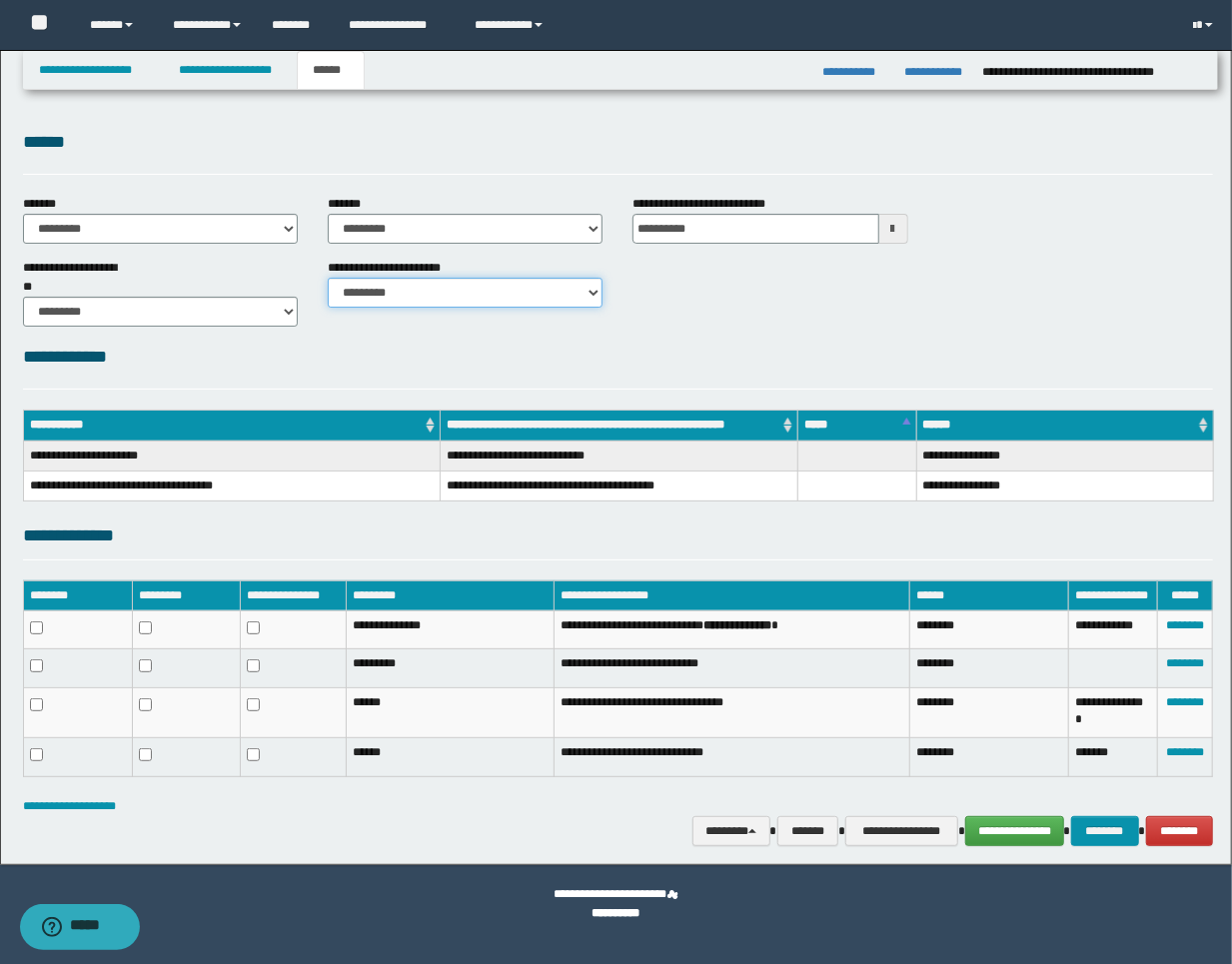 click on "*********
*********
*********" at bounding box center (465, 293) 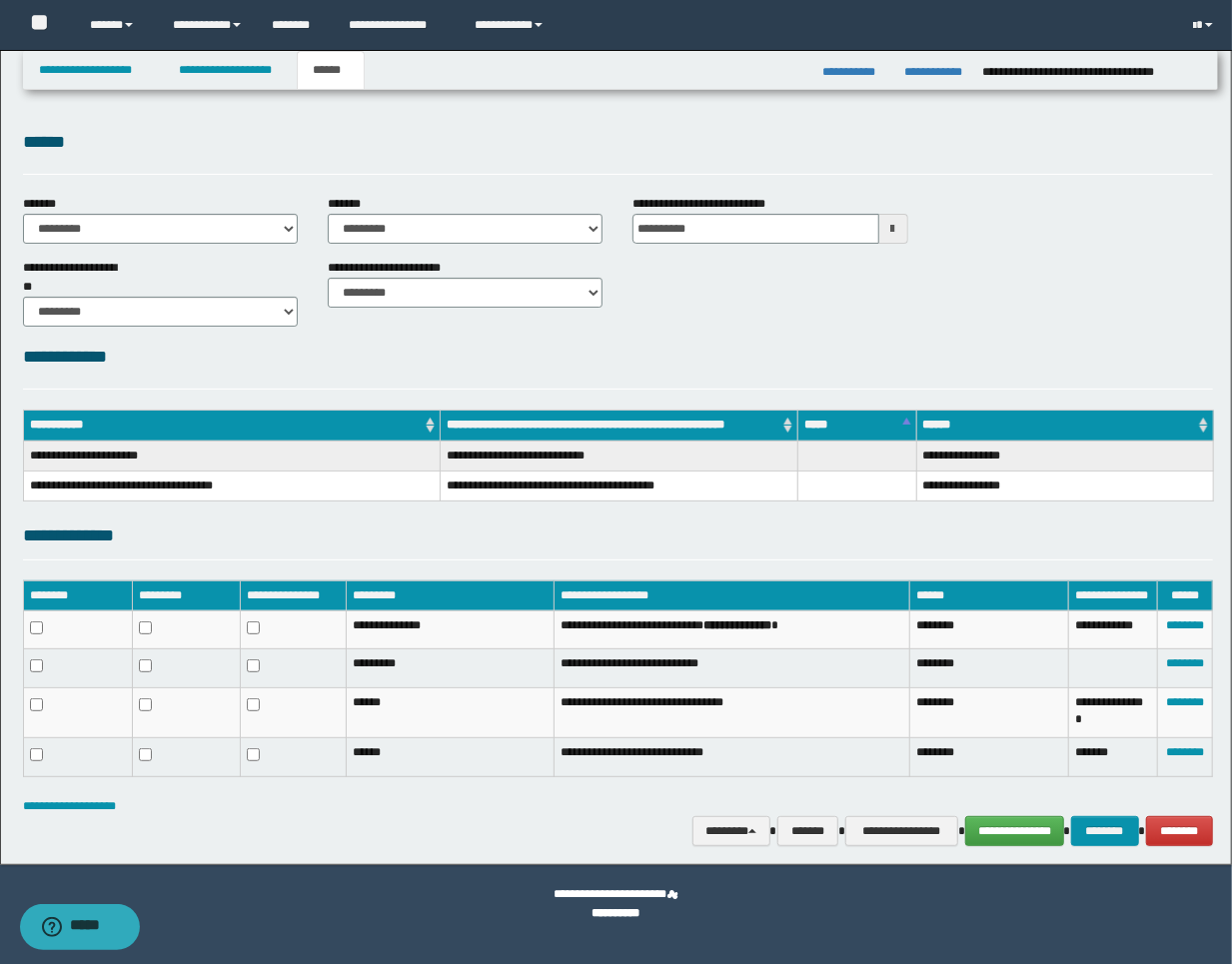 click on "**********" at bounding box center (618, 486) 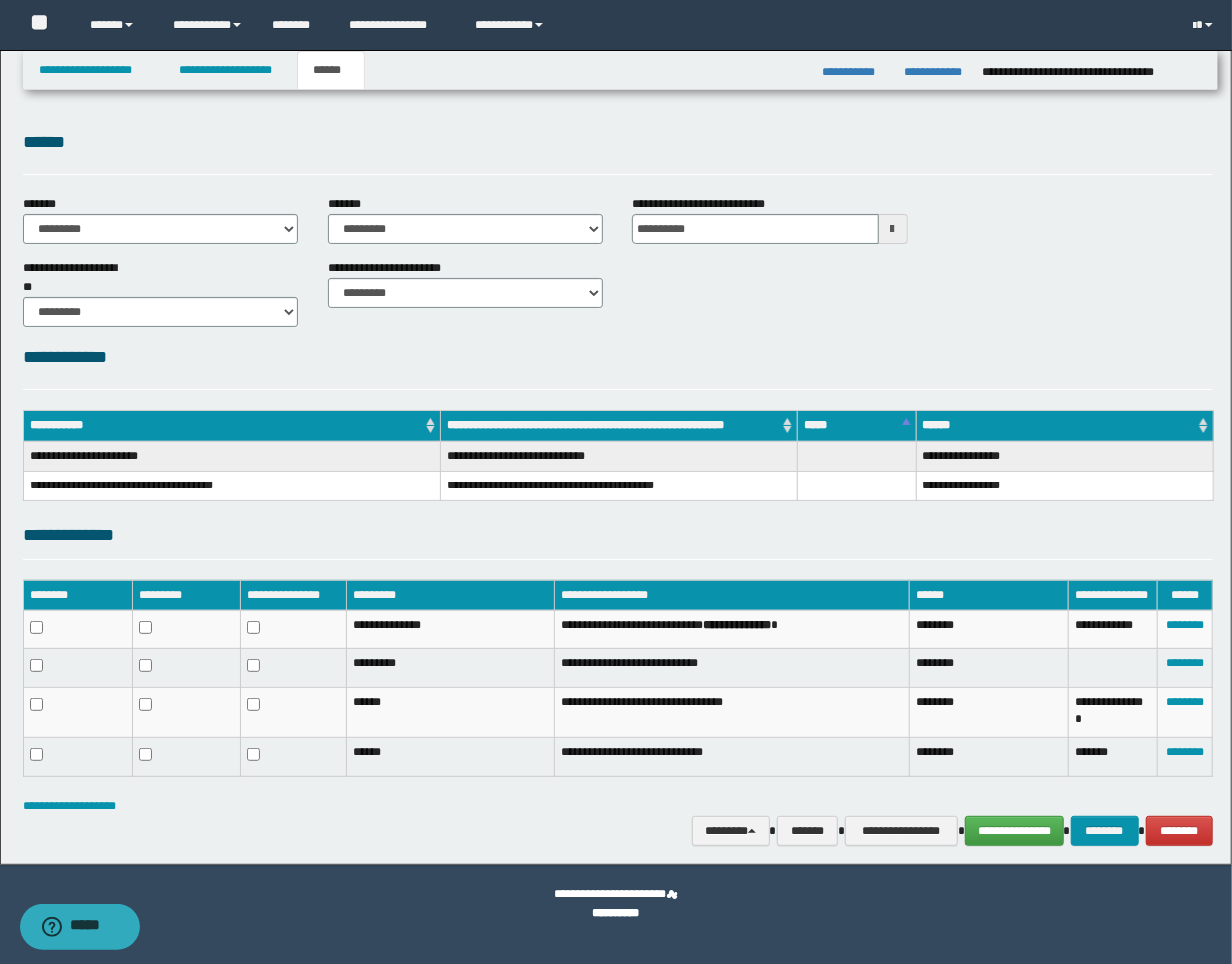 drag, startPoint x: 432, startPoint y: 805, endPoint x: 542, endPoint y: 799, distance: 110.16351 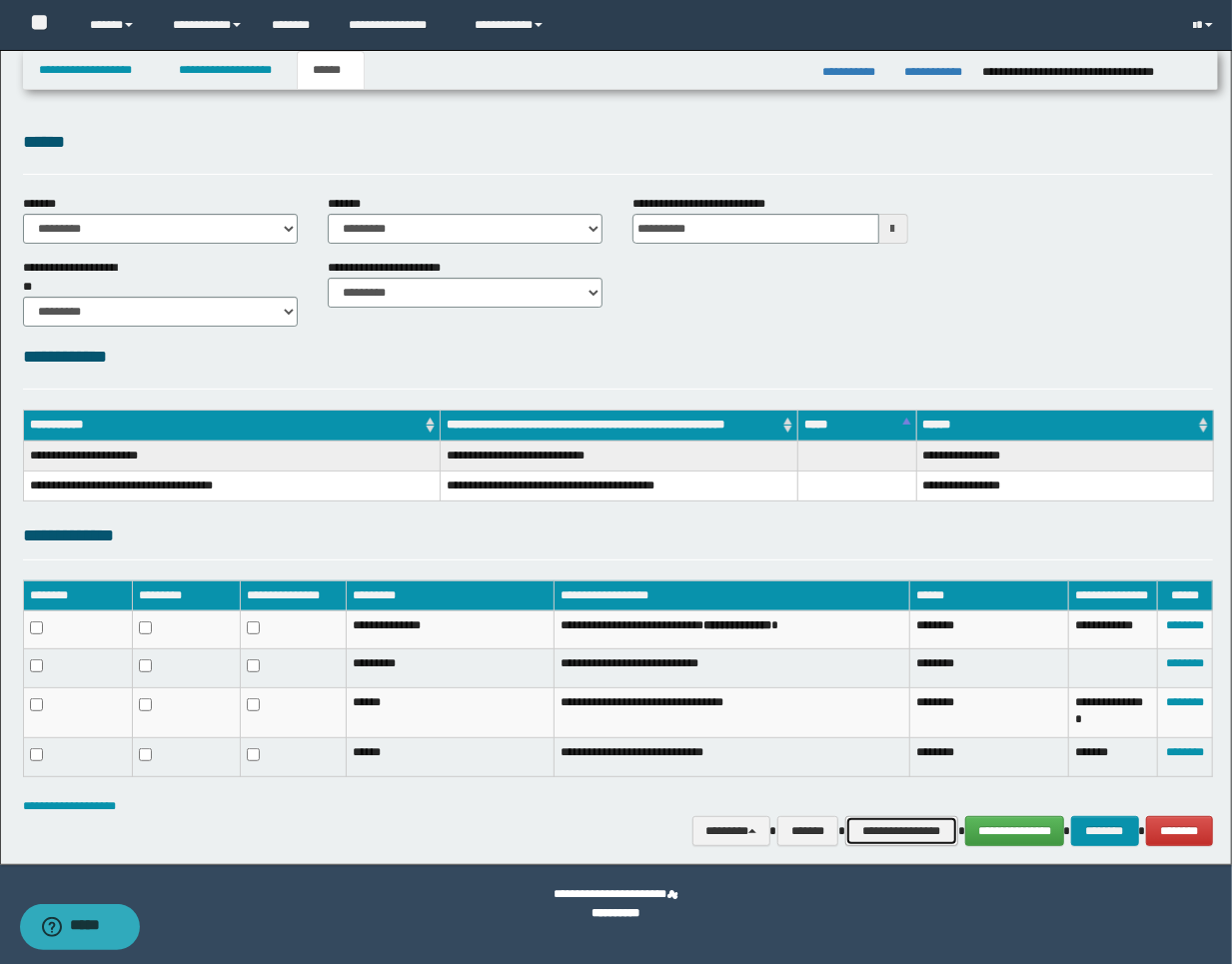 click on "**********" at bounding box center [901, 831] 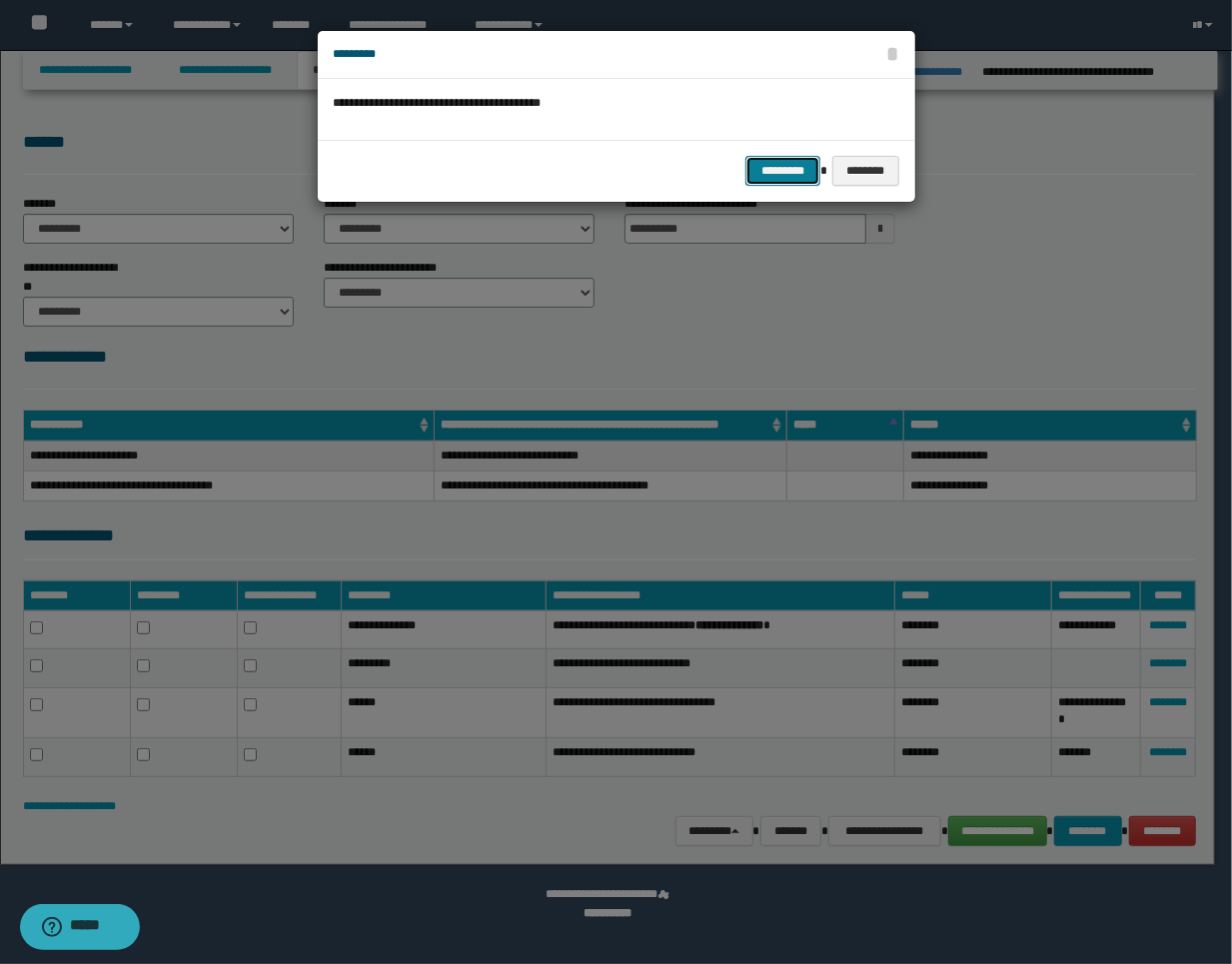 click on "*********" at bounding box center [782, 171] 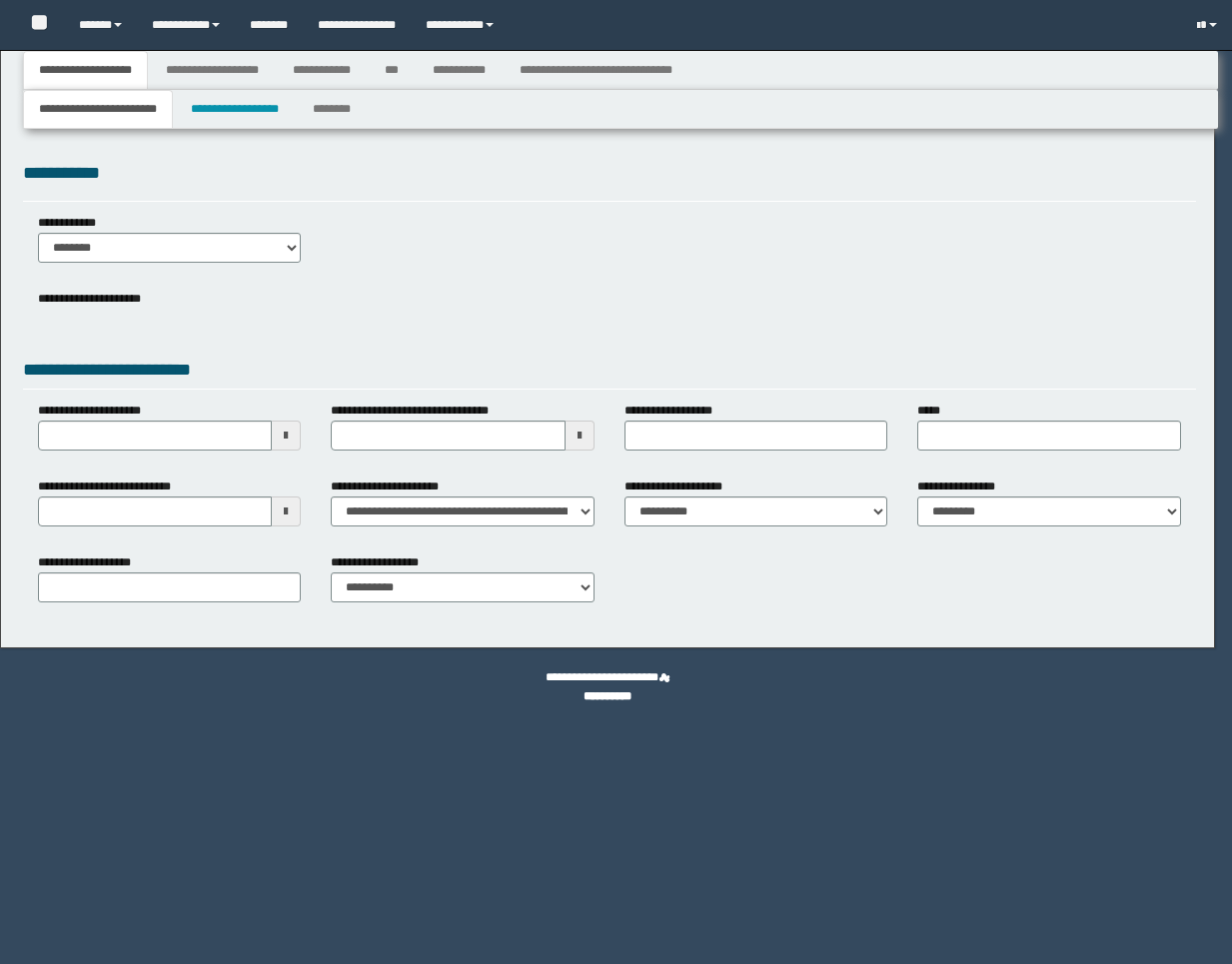 scroll, scrollTop: 0, scrollLeft: 0, axis: both 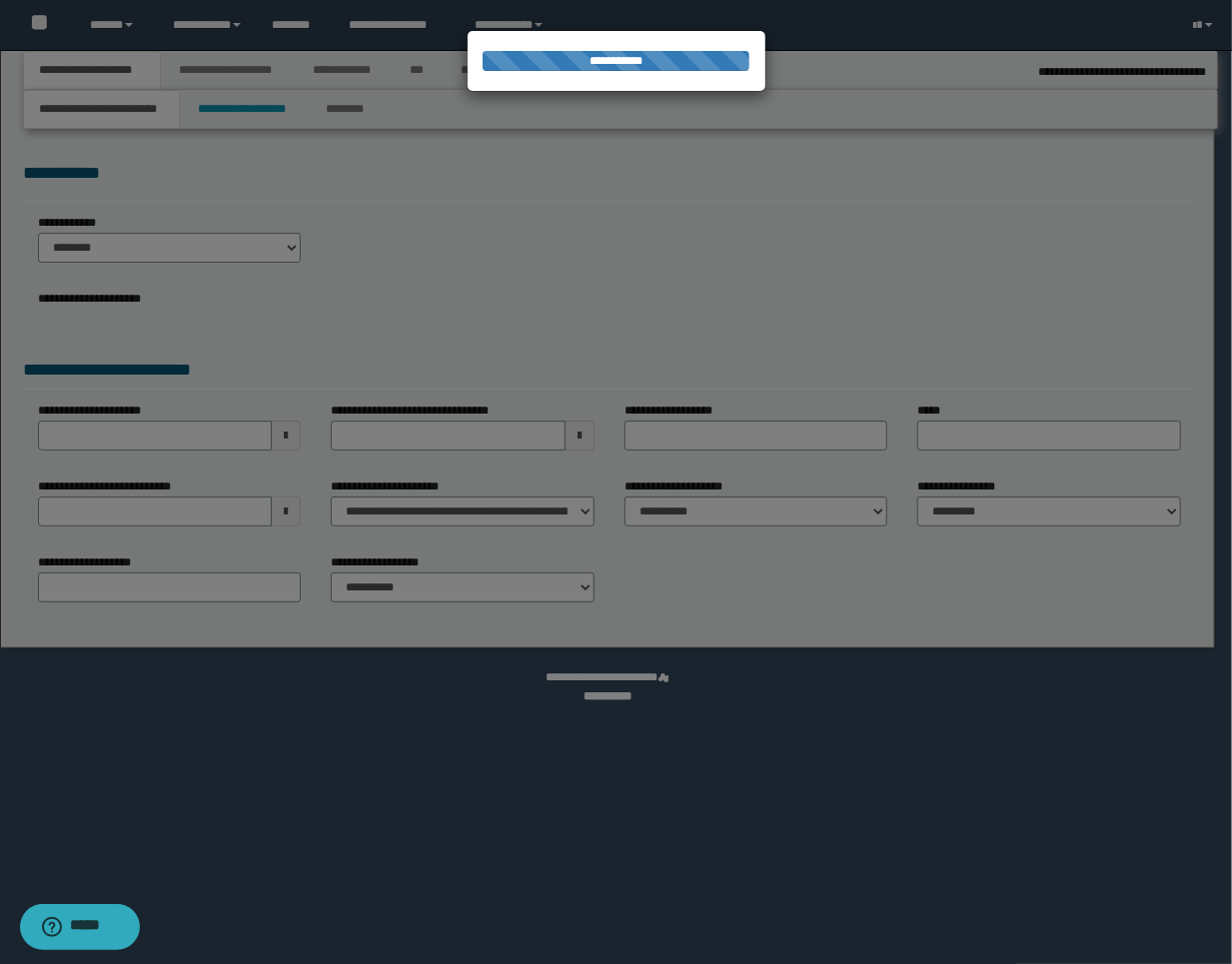 select on "*" 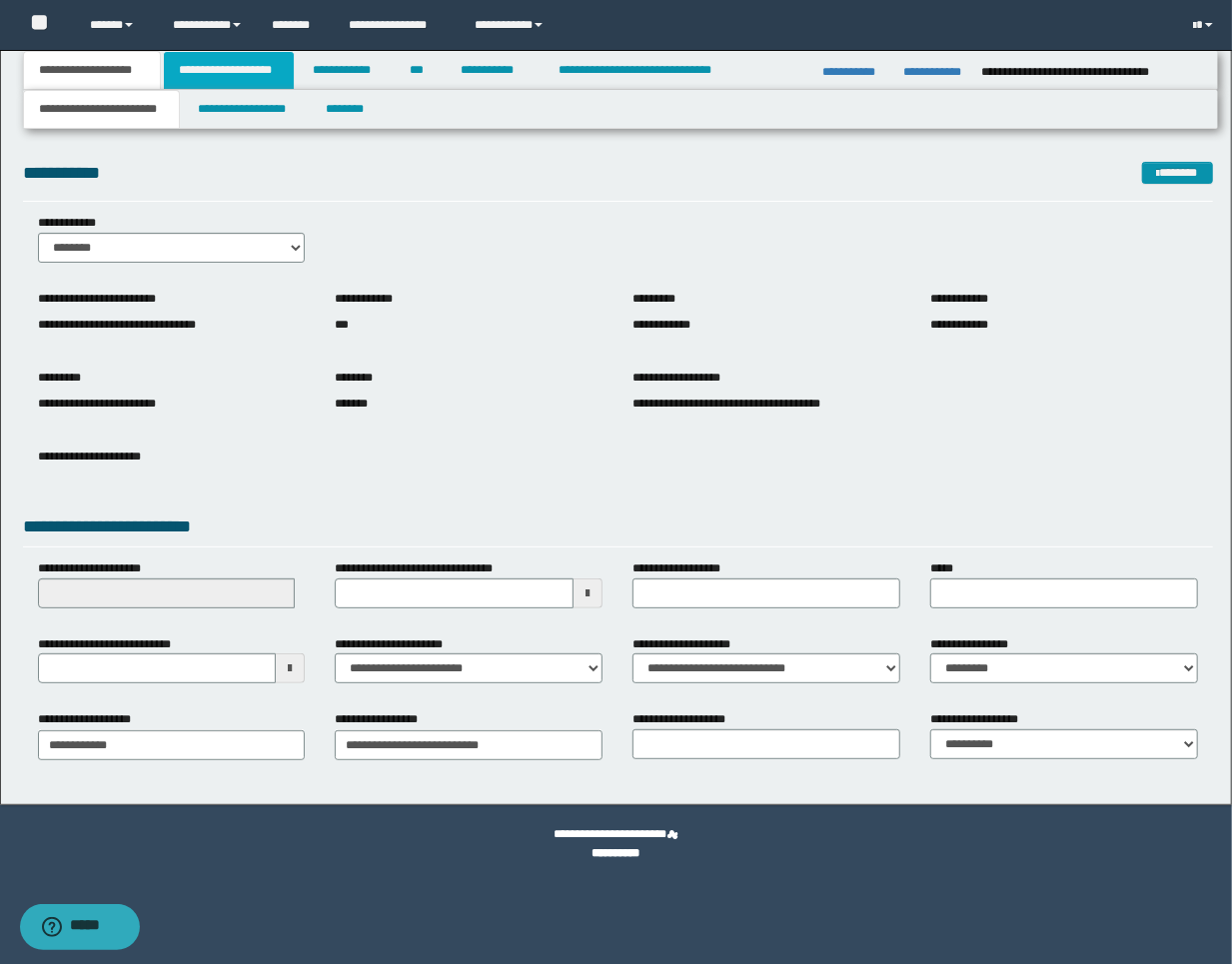 click on "**********" at bounding box center (229, 70) 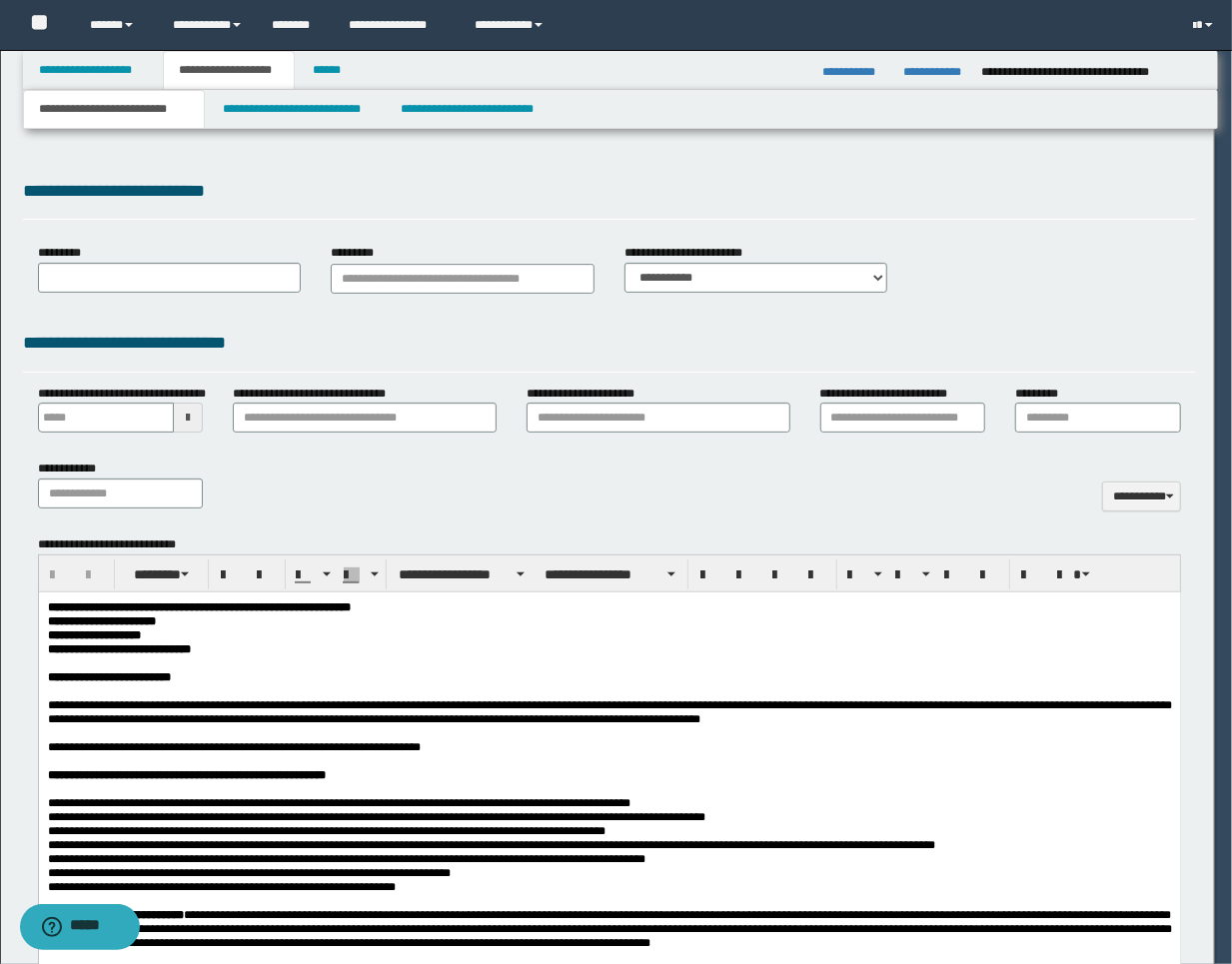 type 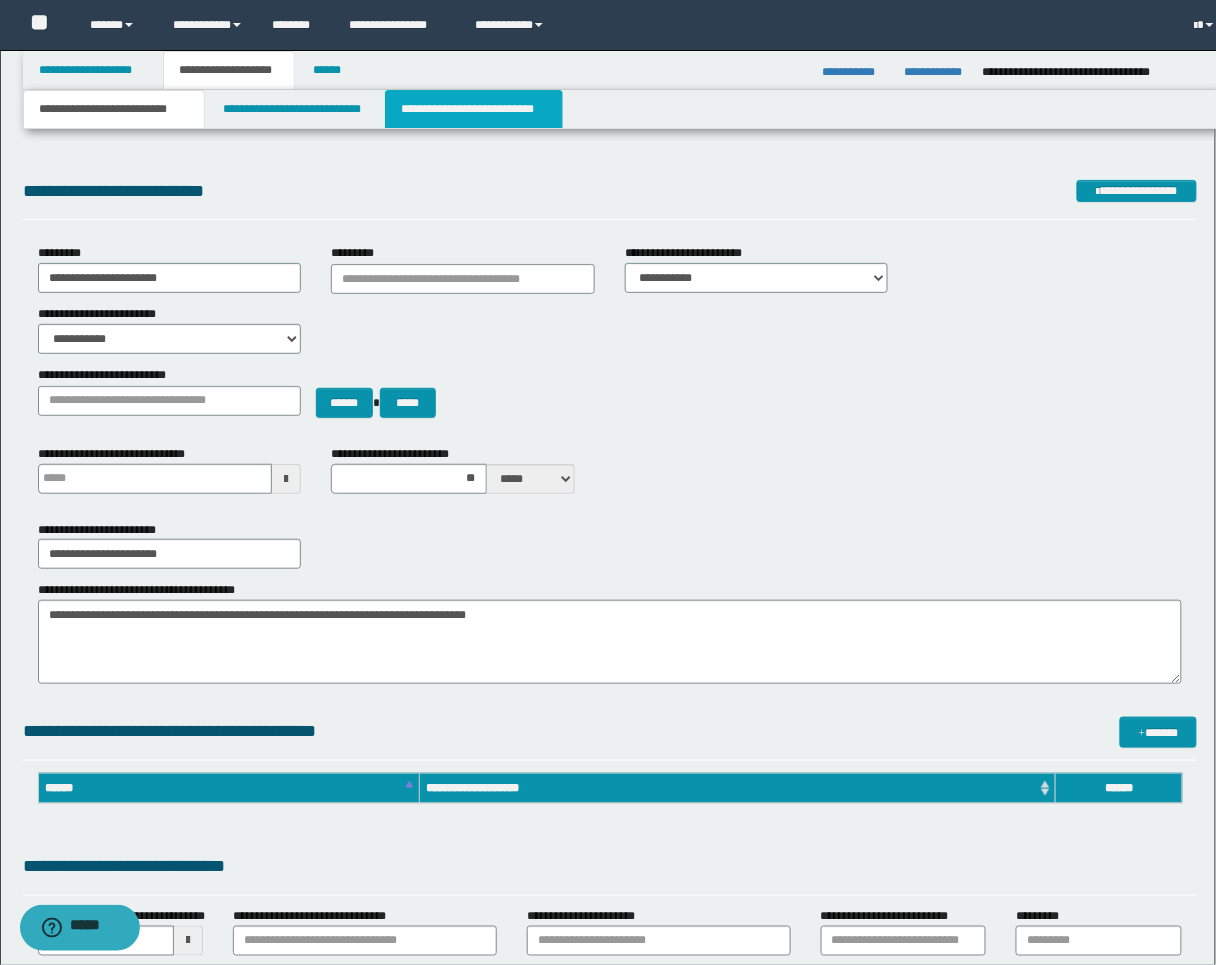 click on "**********" at bounding box center [474, 109] 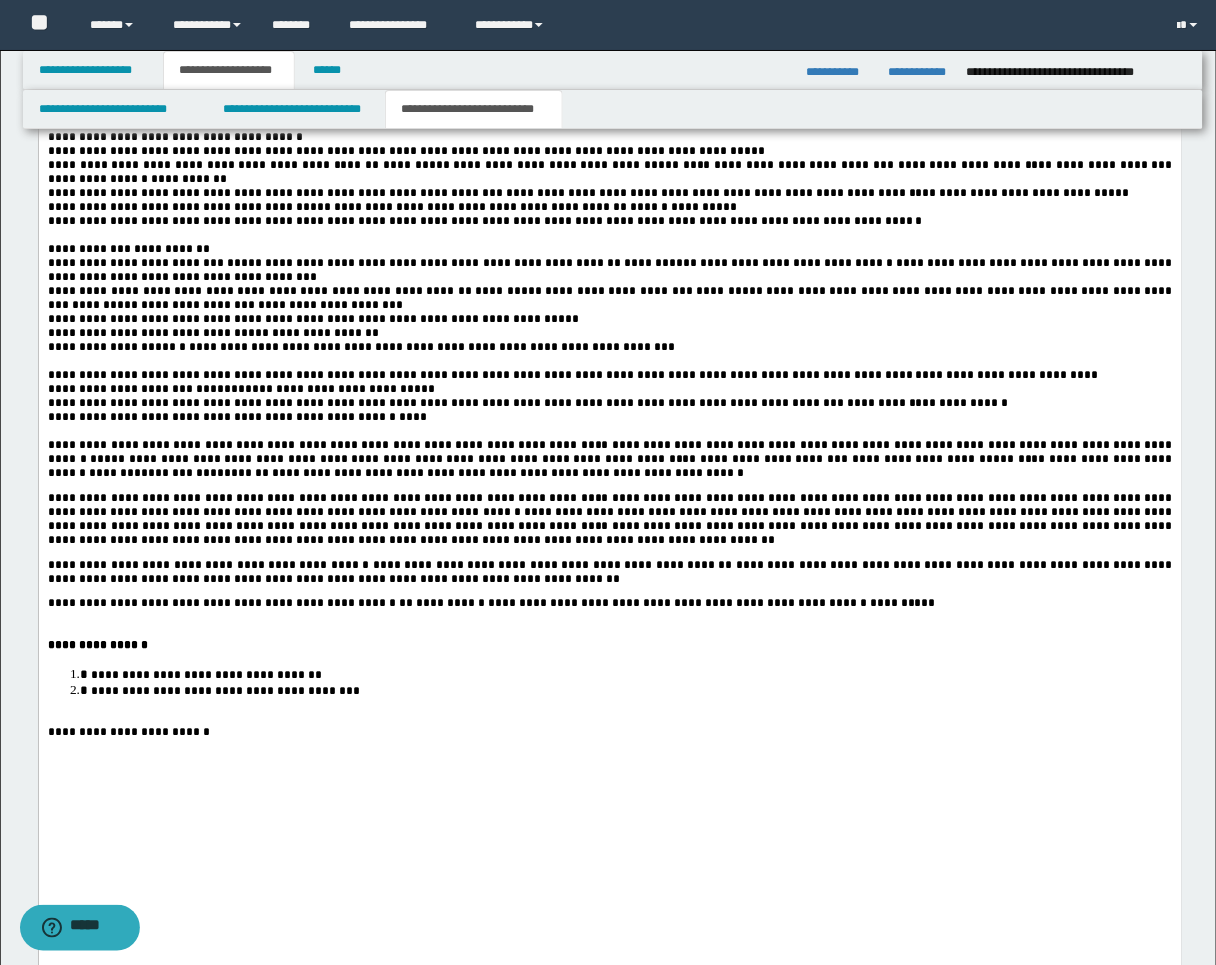 scroll, scrollTop: 2666, scrollLeft: 0, axis: vertical 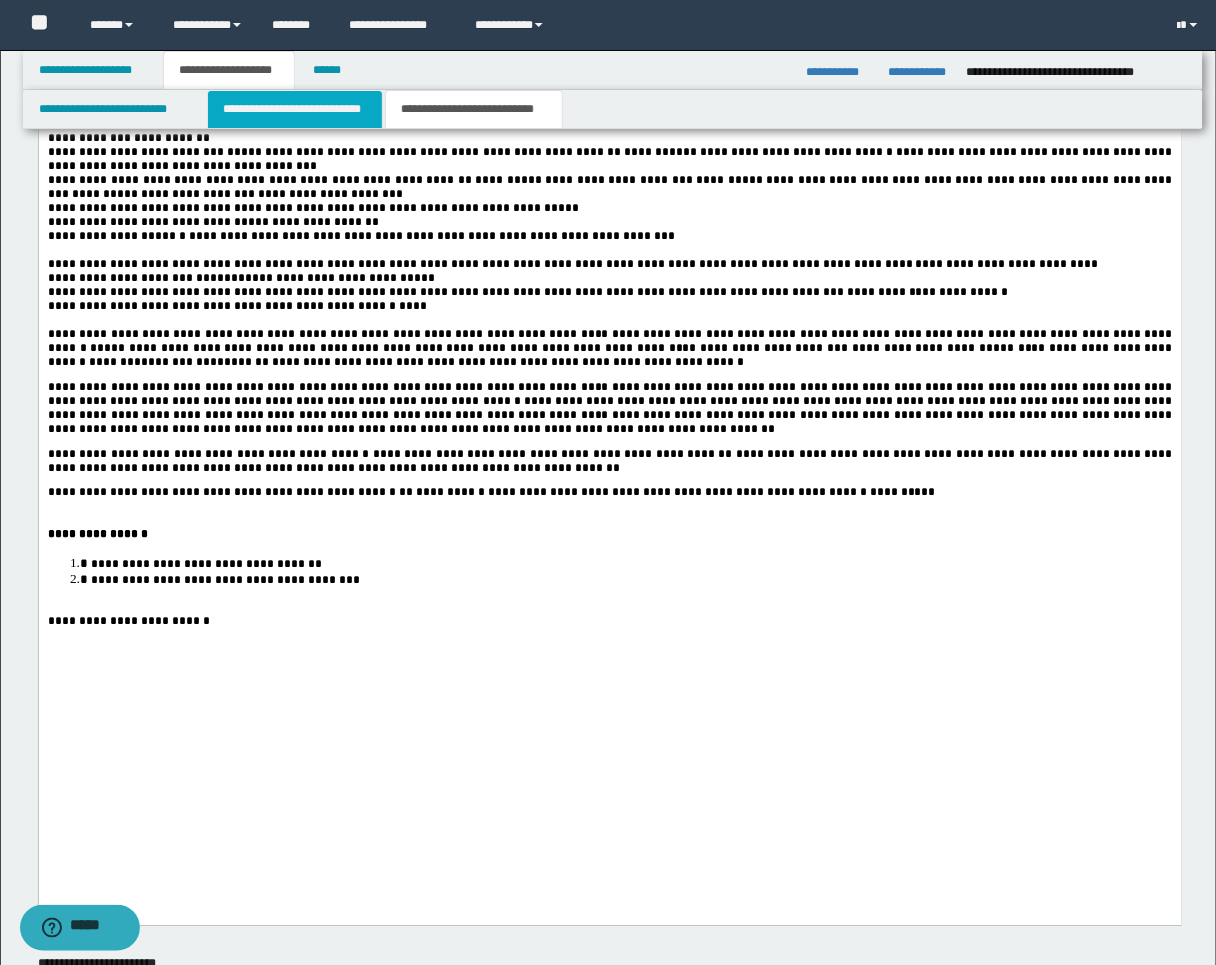 click on "**********" at bounding box center (295, 109) 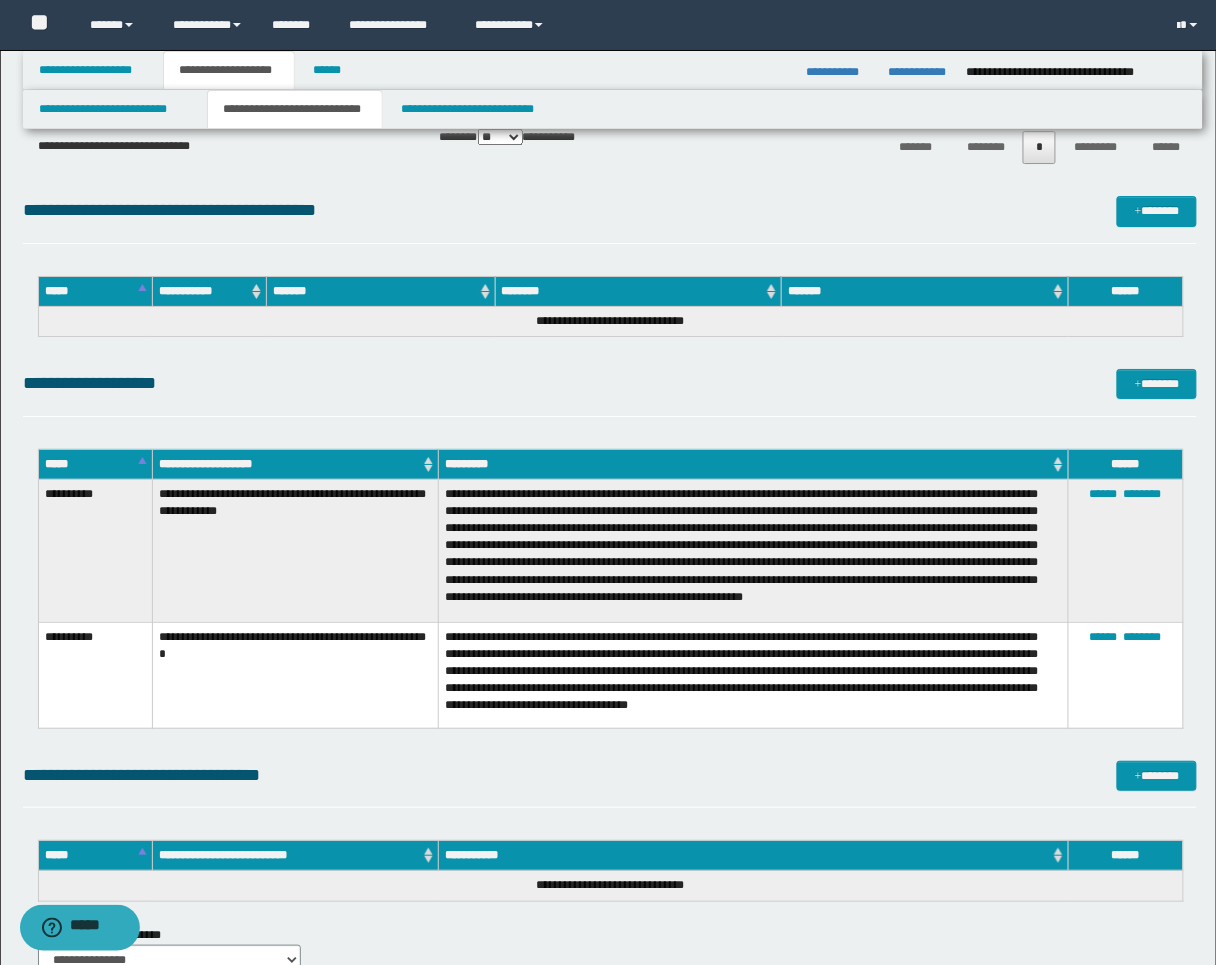 scroll, scrollTop: 3444, scrollLeft: 0, axis: vertical 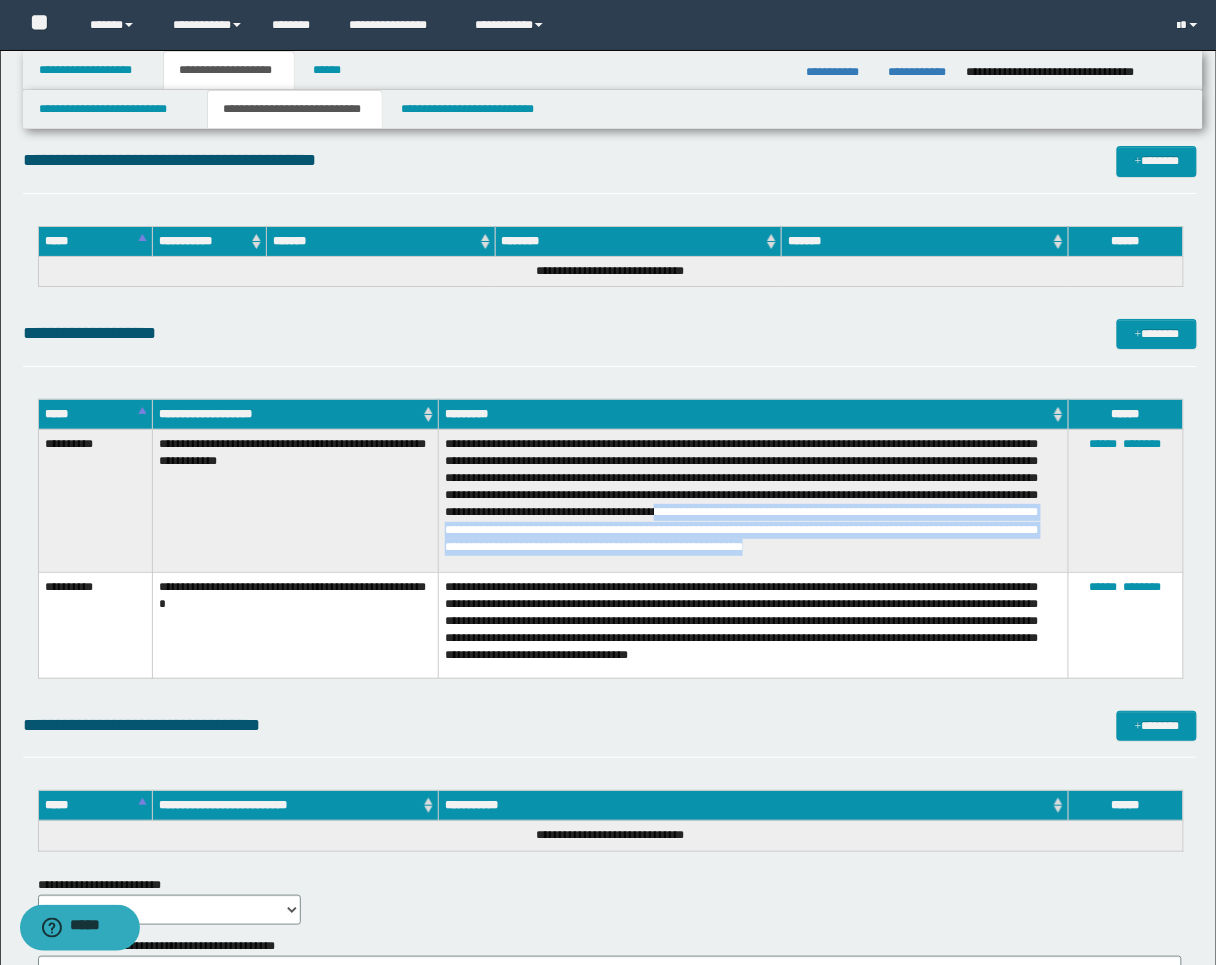 drag, startPoint x: 862, startPoint y: 510, endPoint x: 901, endPoint y: 568, distance: 69.89278 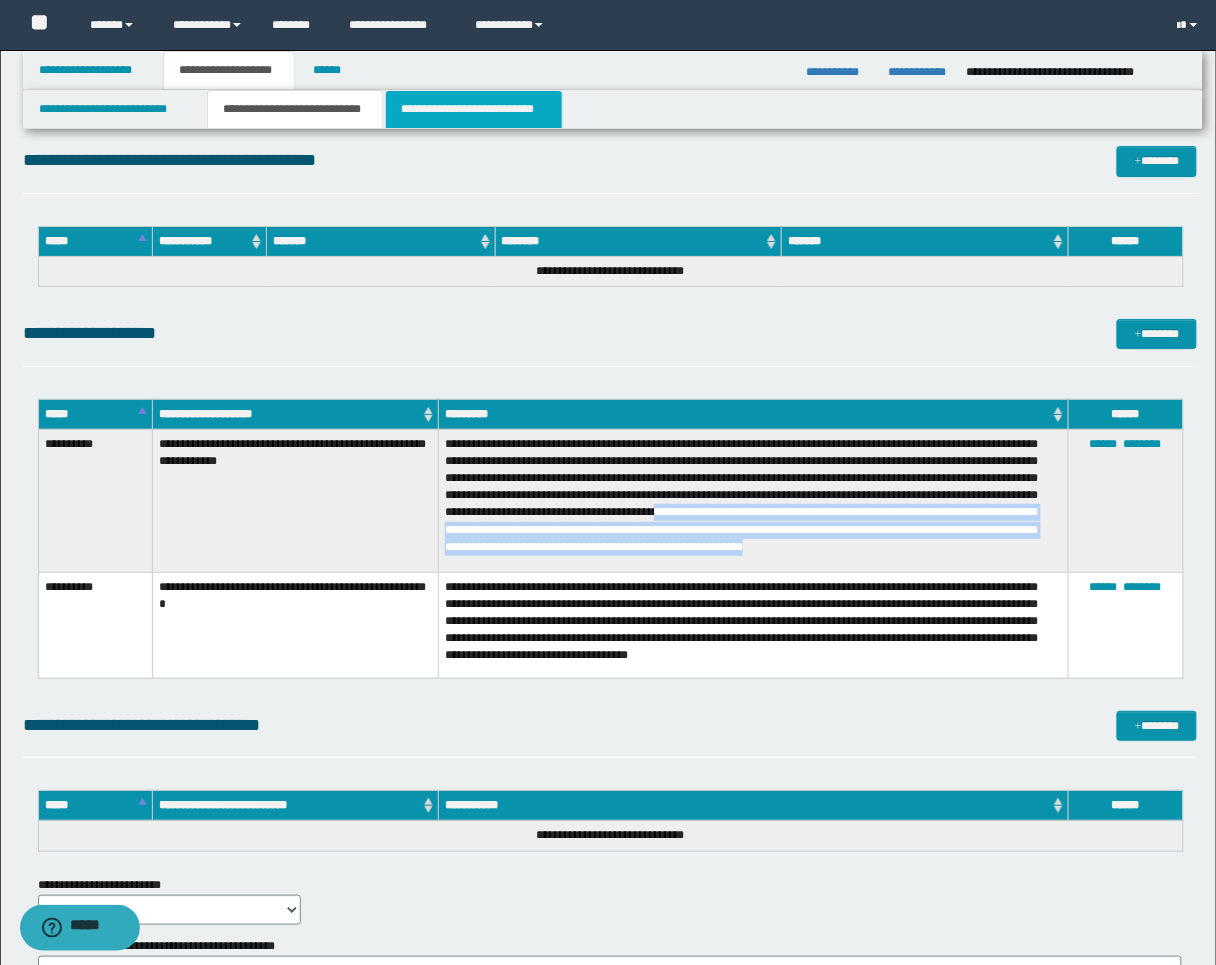 click on "**********" at bounding box center (474, 109) 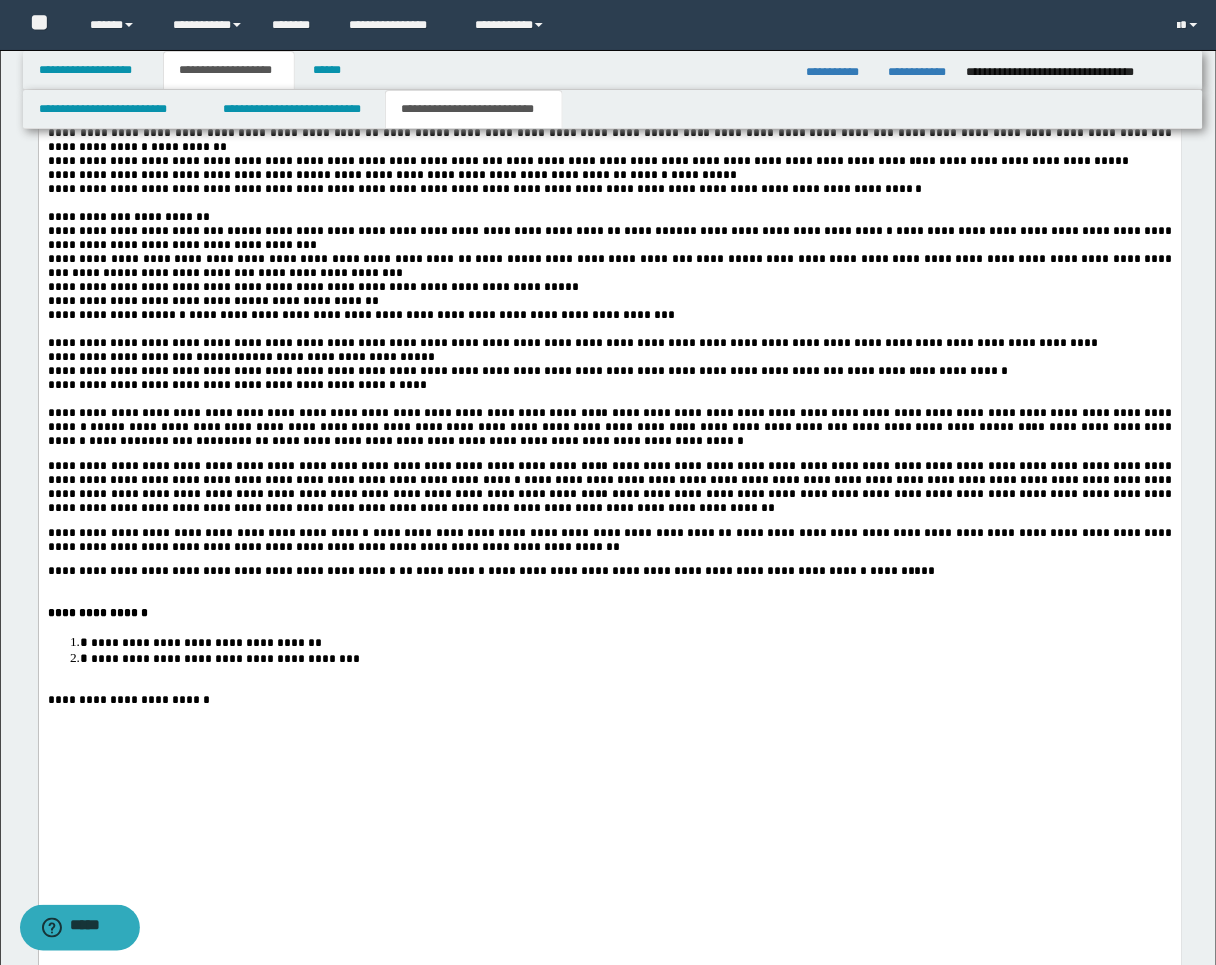 scroll, scrollTop: 2584, scrollLeft: 0, axis: vertical 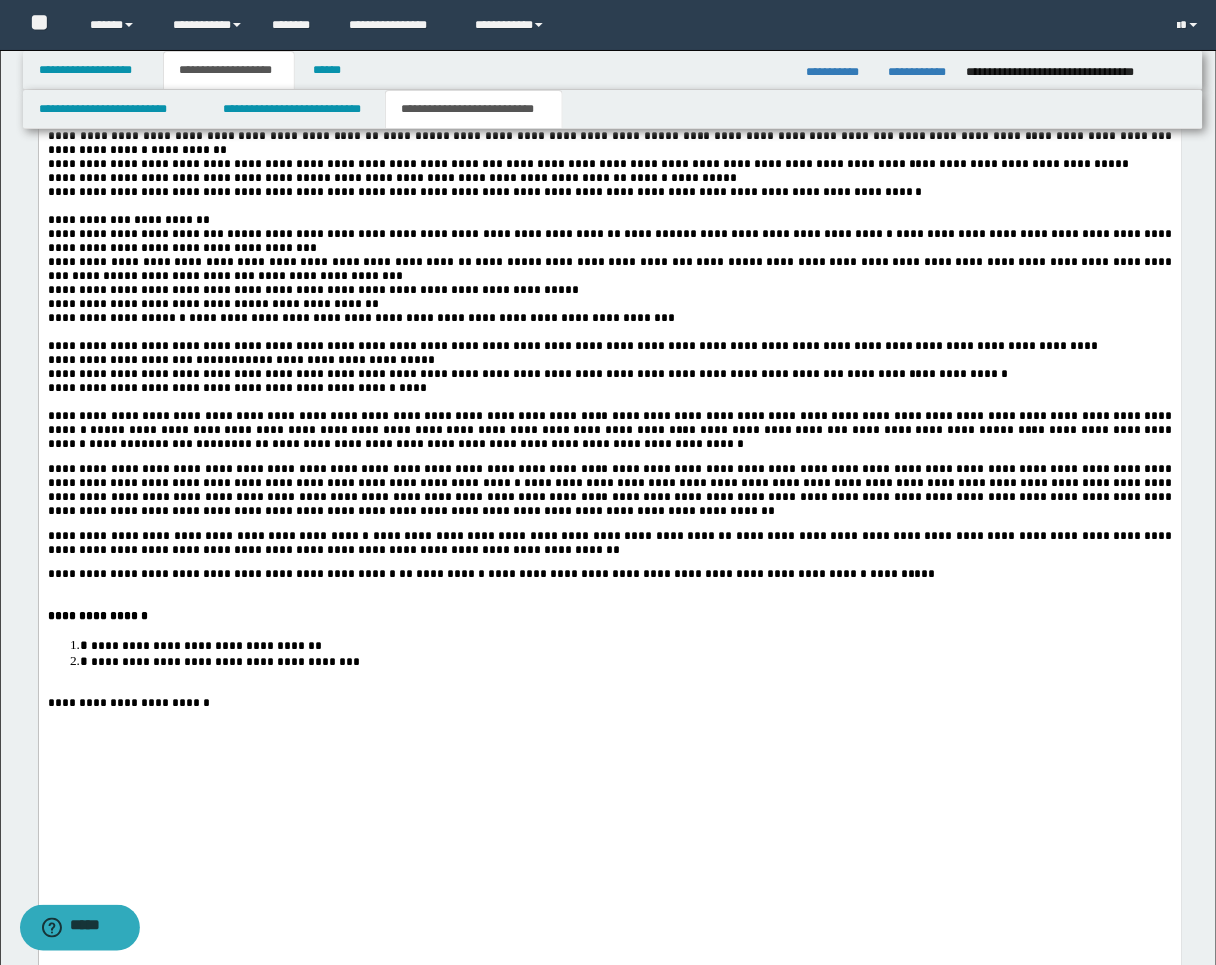 click at bounding box center [609, 404] 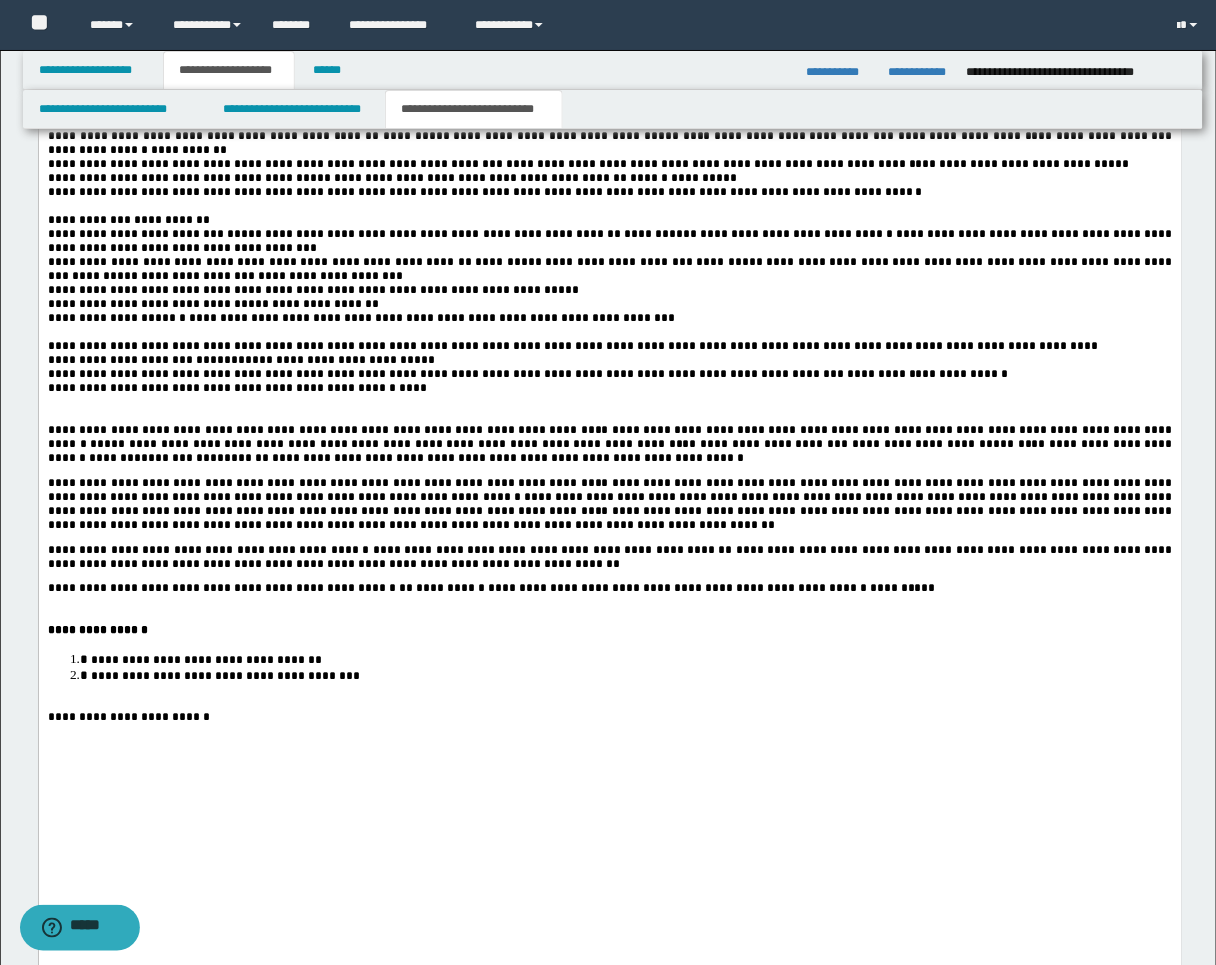 paste 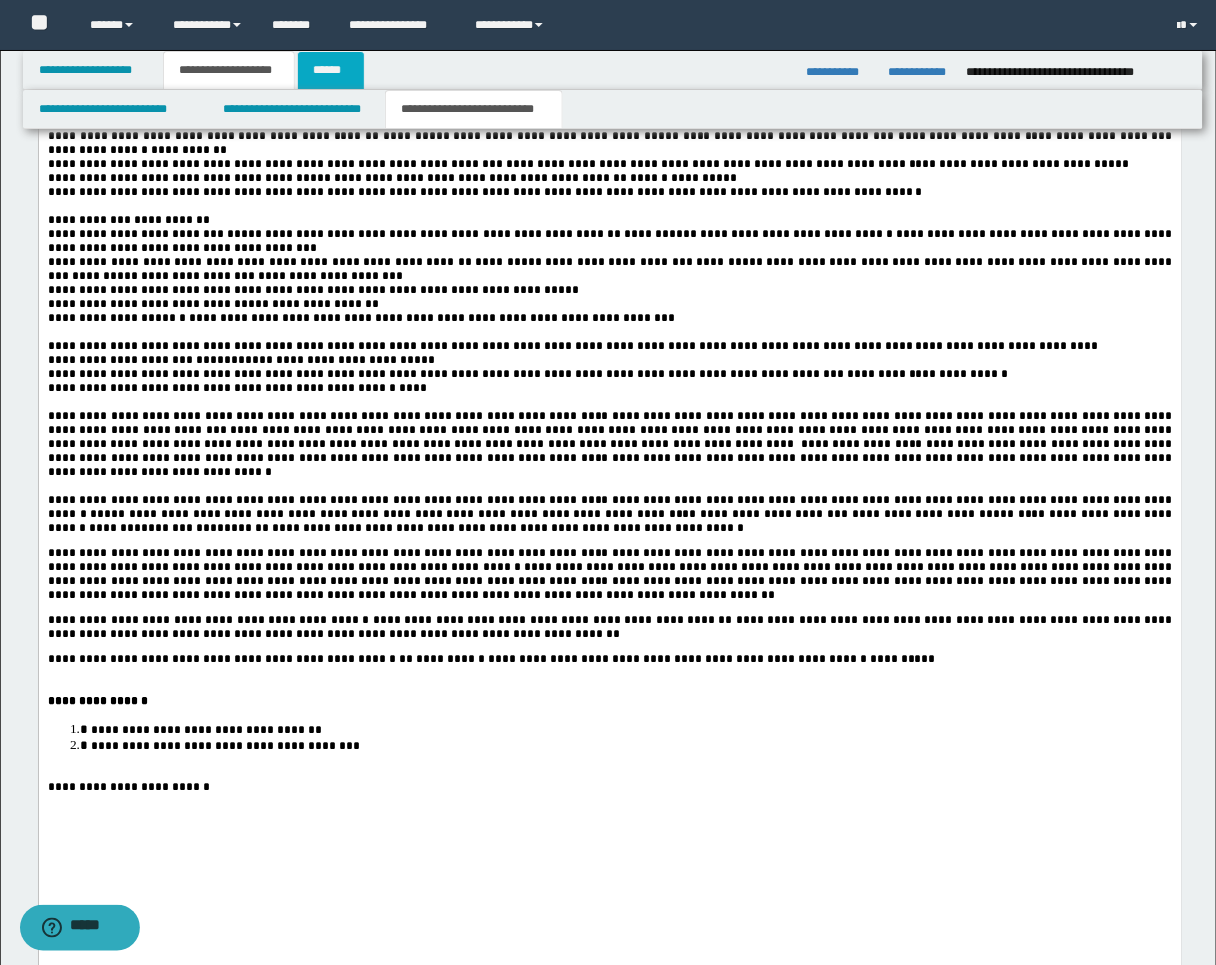 click on "******" at bounding box center [331, 70] 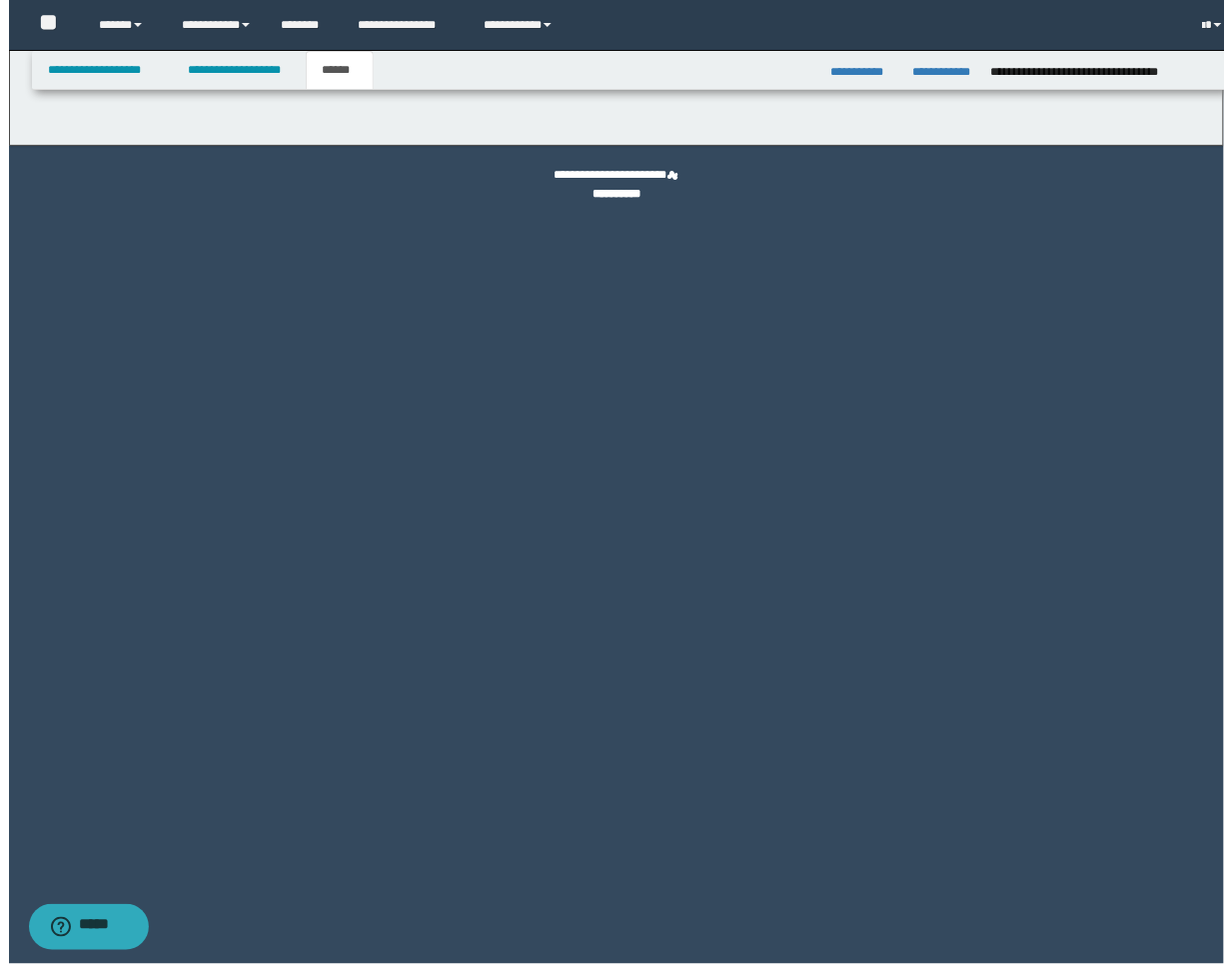 scroll, scrollTop: 0, scrollLeft: 0, axis: both 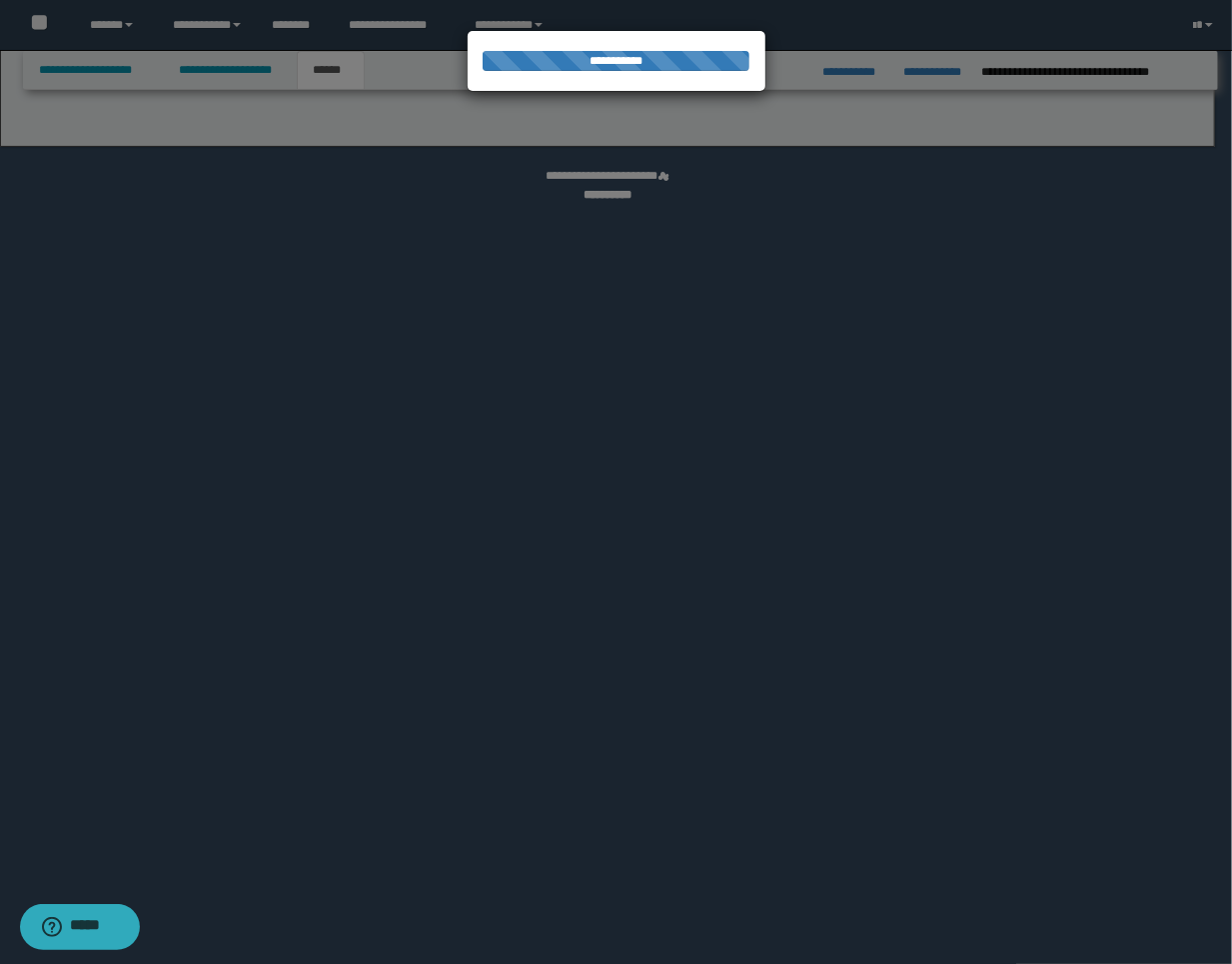 select on "*" 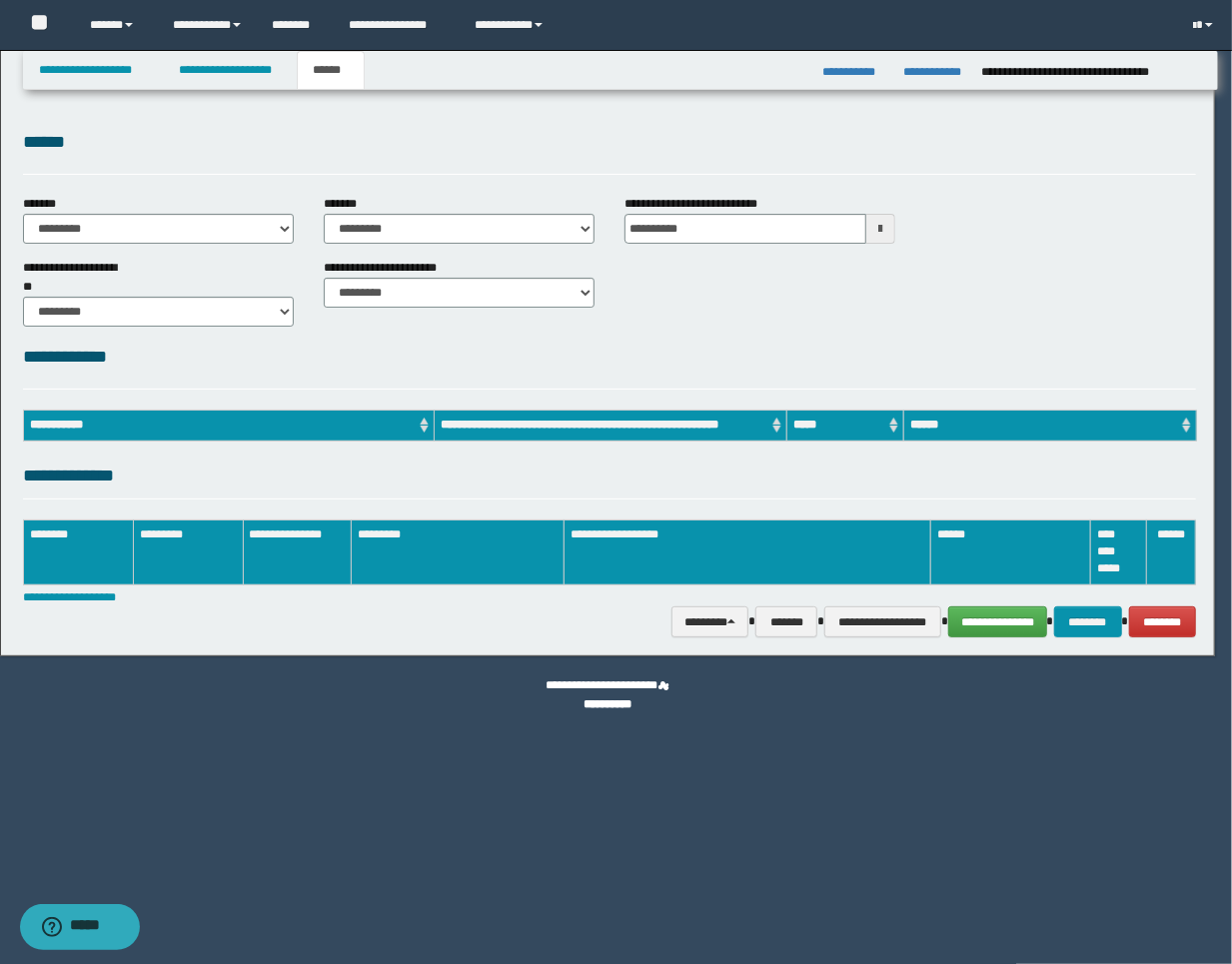 scroll, scrollTop: 0, scrollLeft: 0, axis: both 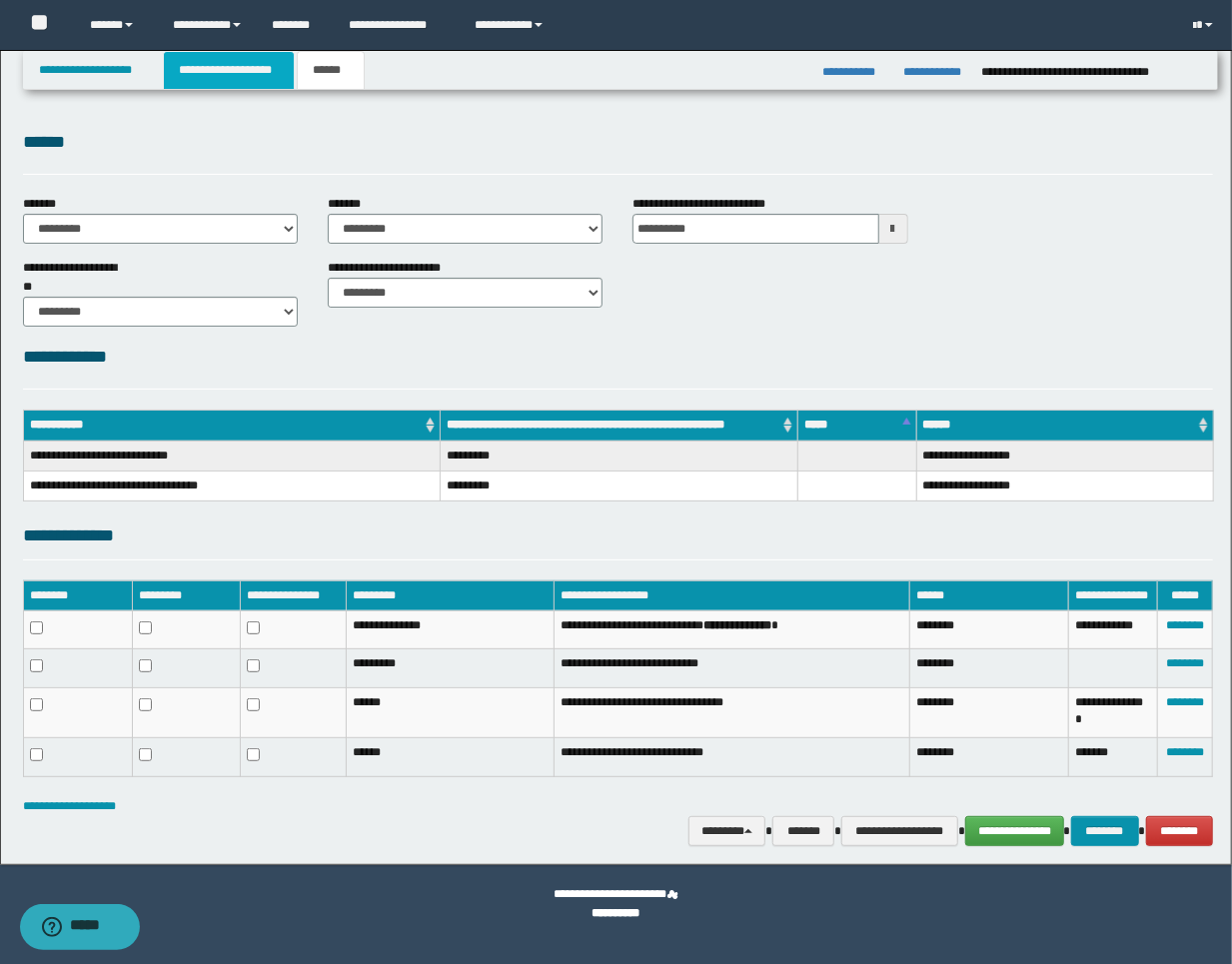 click on "**********" at bounding box center [229, 70] 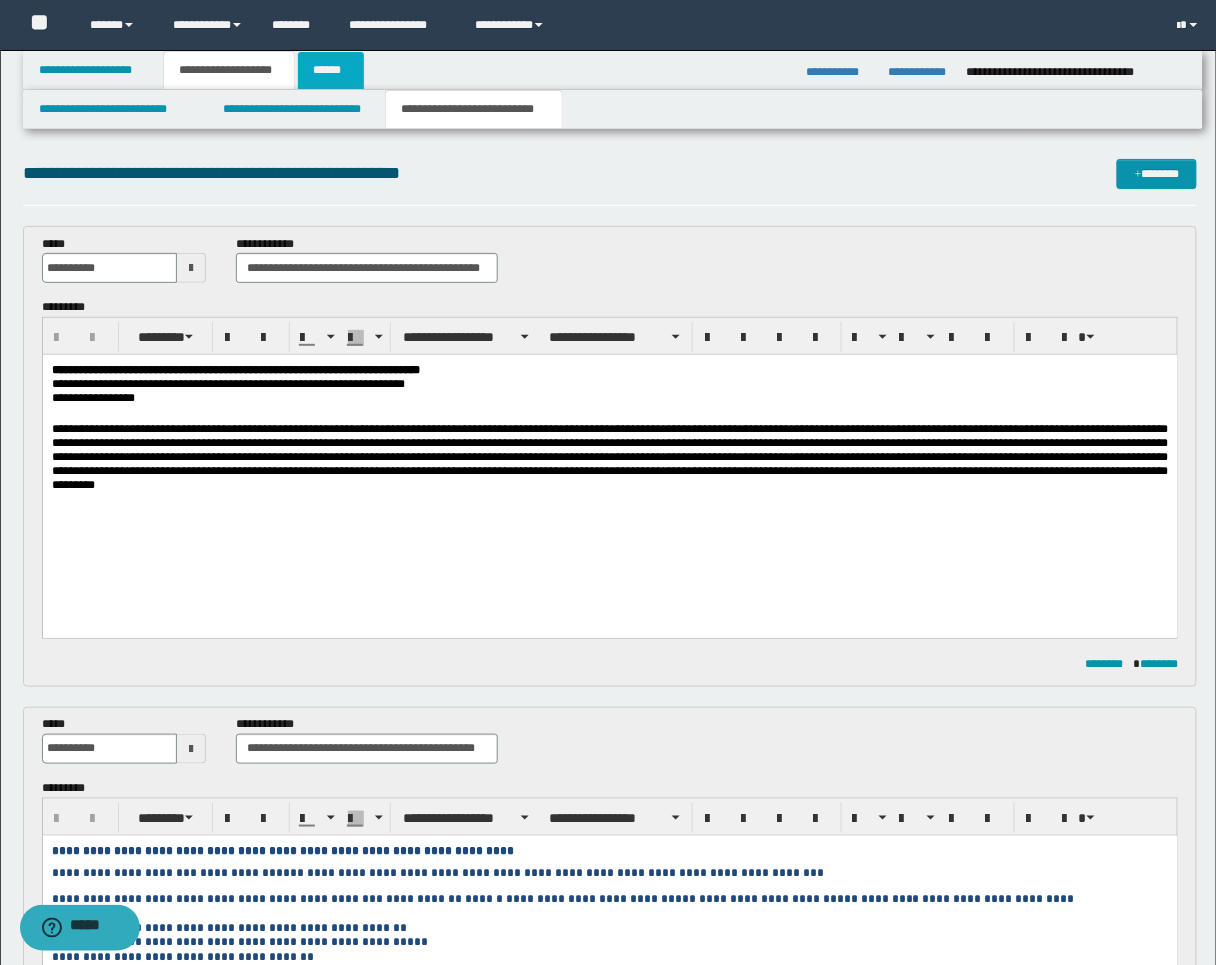click on "******" at bounding box center (331, 70) 